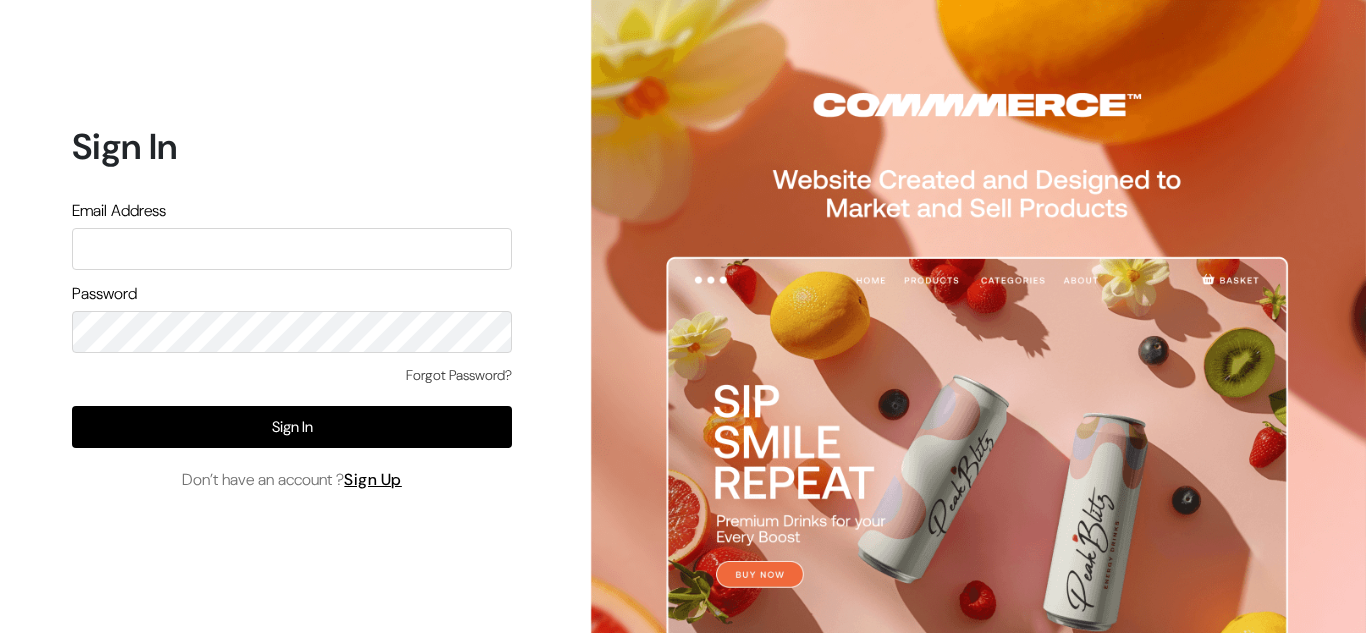 scroll, scrollTop: 0, scrollLeft: 0, axis: both 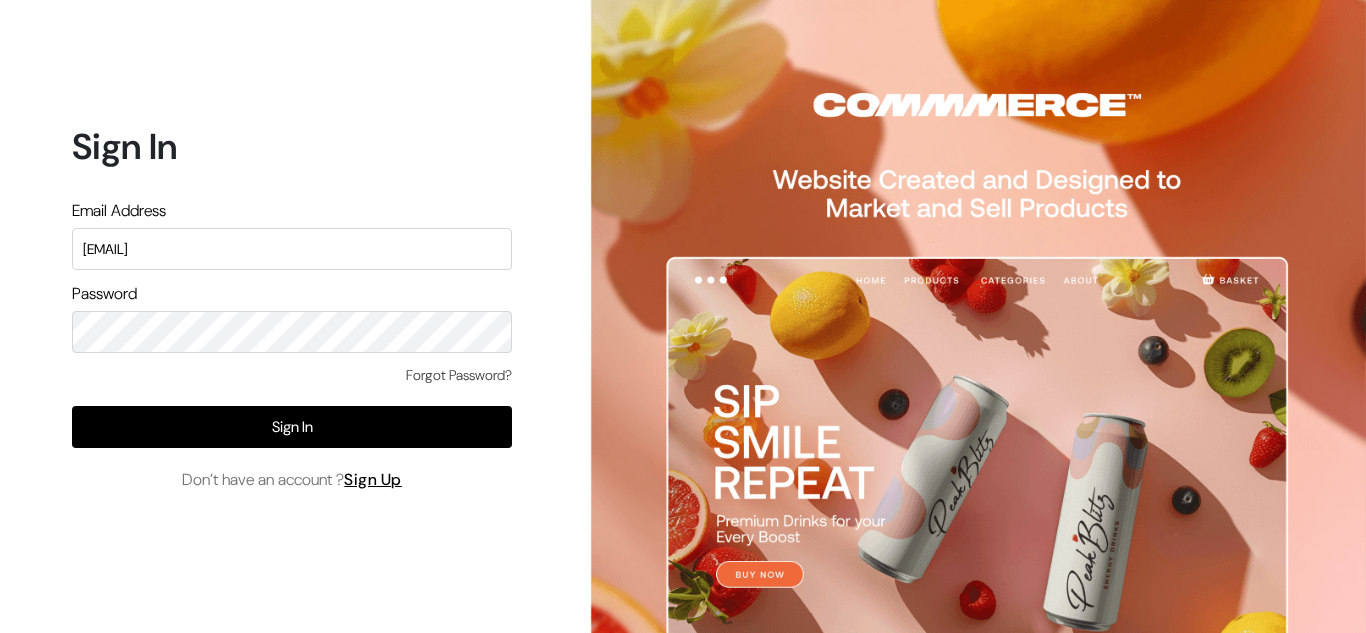 type on "shivangi.singh411@gmail.com" 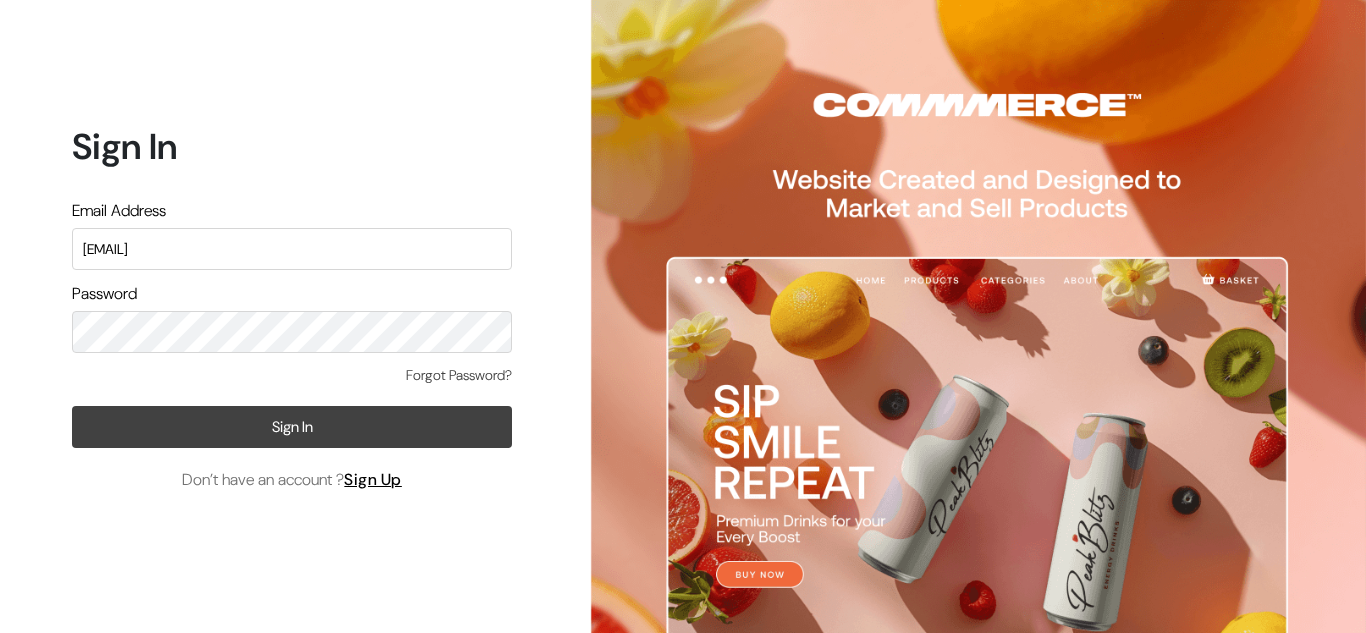 click on "Sign In" at bounding box center (292, 427) 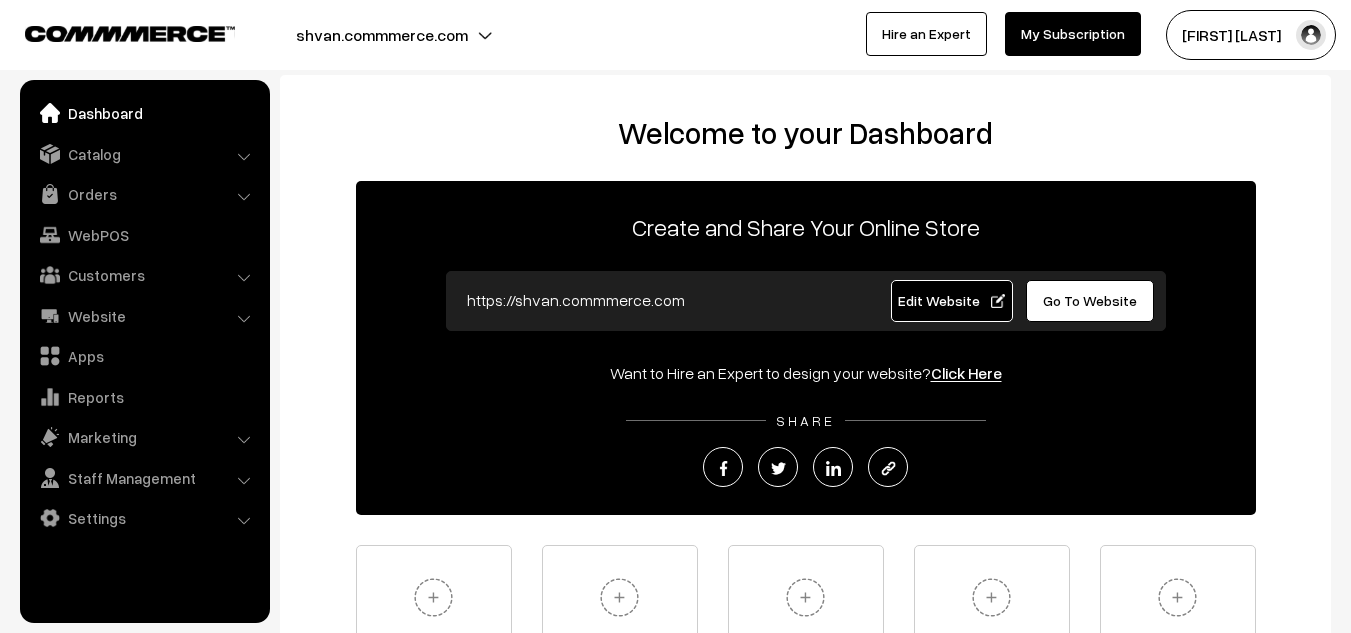 scroll, scrollTop: 0, scrollLeft: 0, axis: both 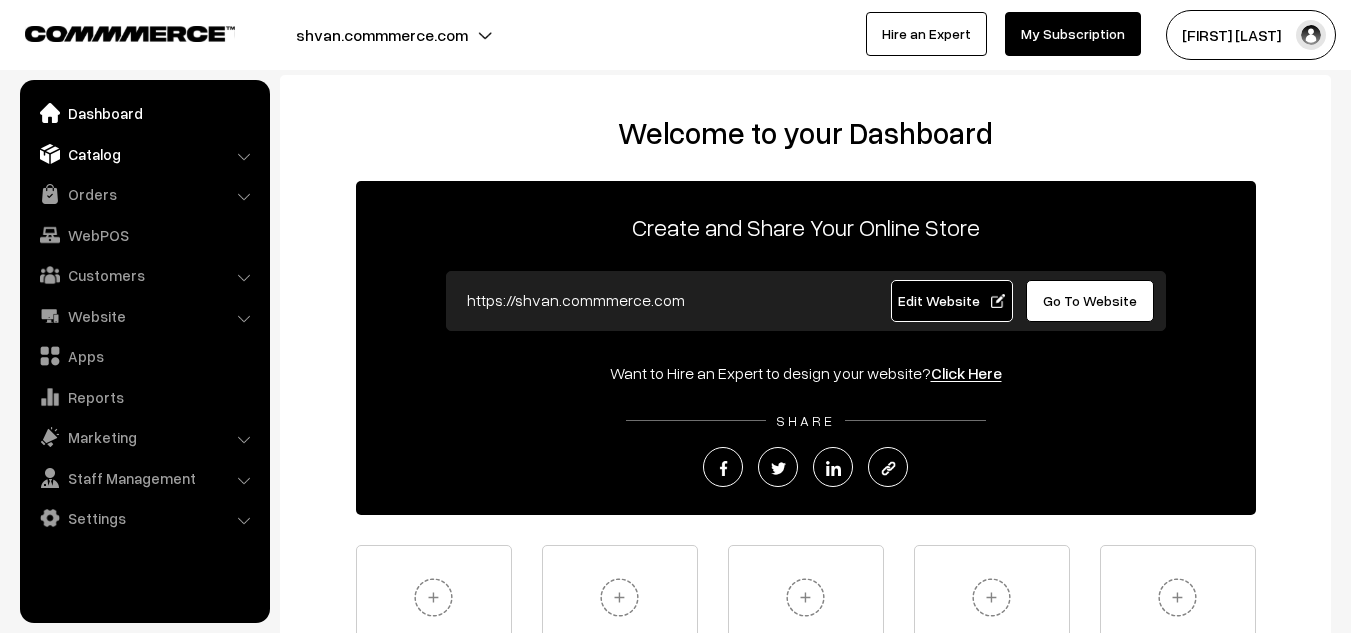 click on "Catalog" at bounding box center (144, 154) 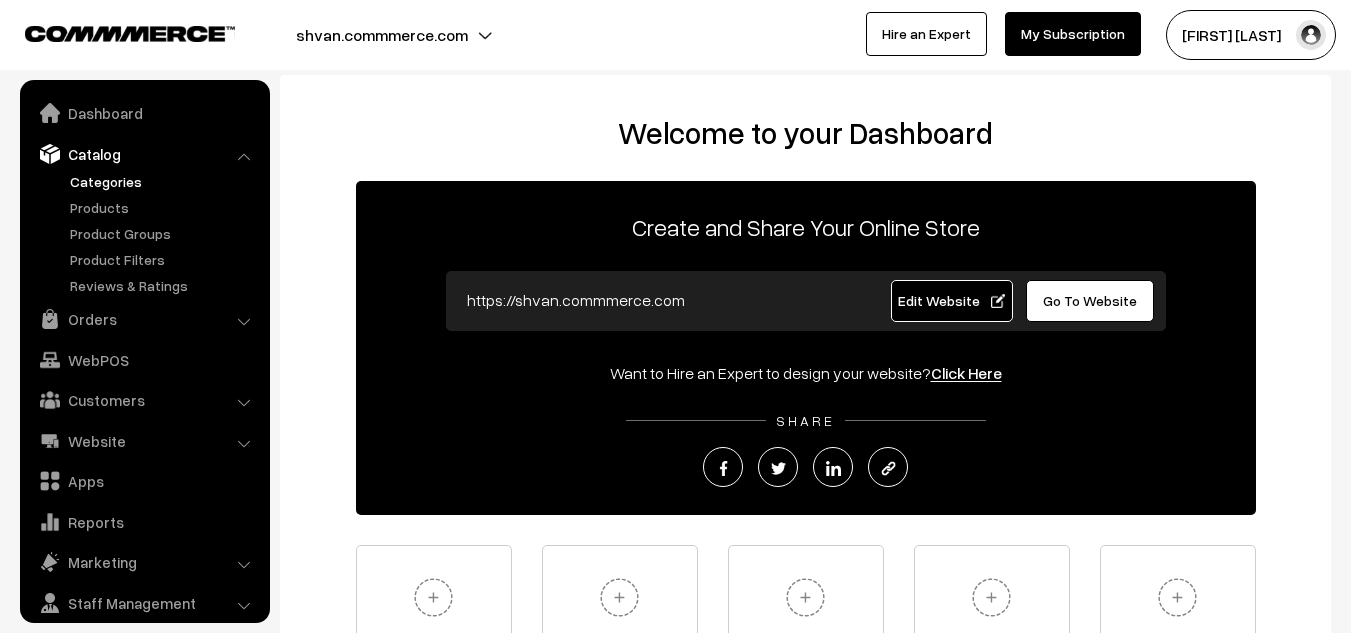 click on "Categories" at bounding box center [164, 181] 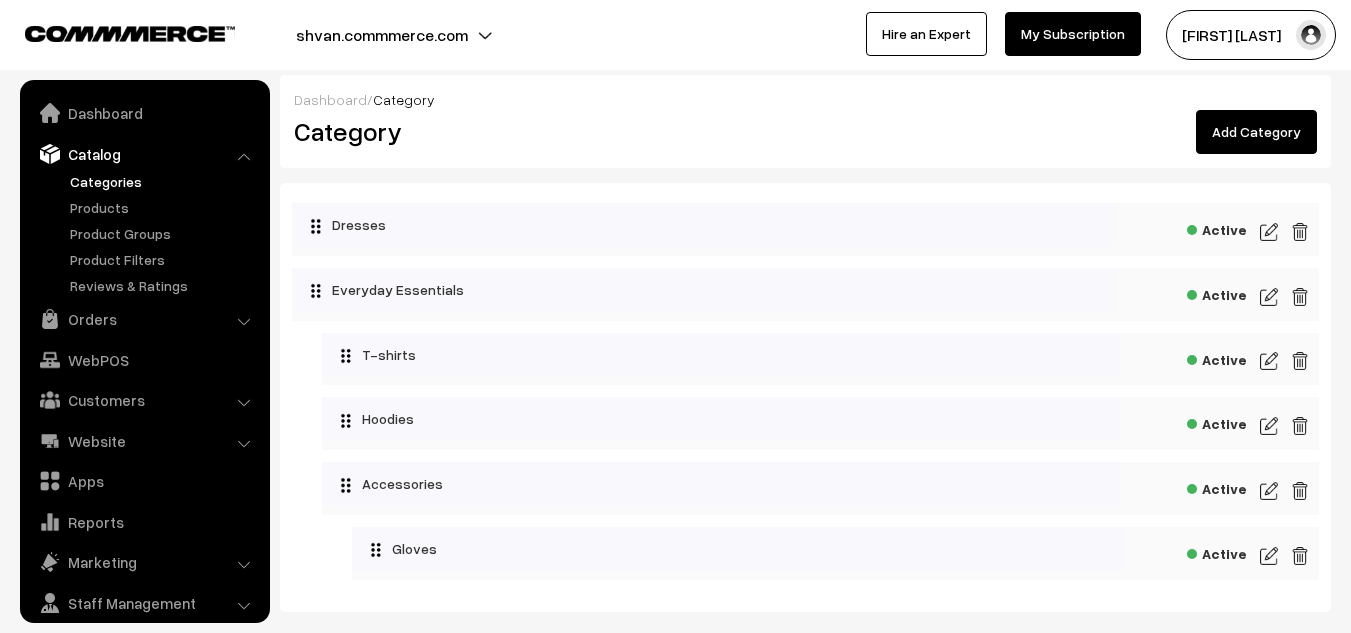 scroll, scrollTop: 0, scrollLeft: 0, axis: both 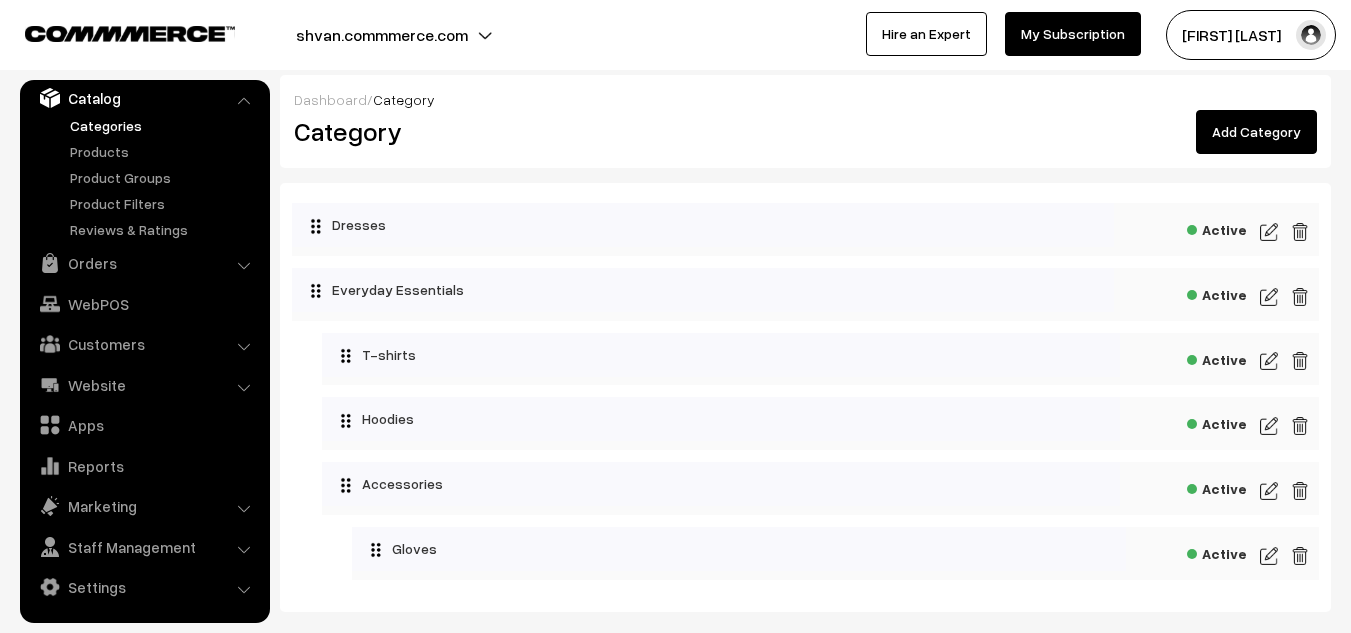 click on "Add Category" at bounding box center [1256, 132] 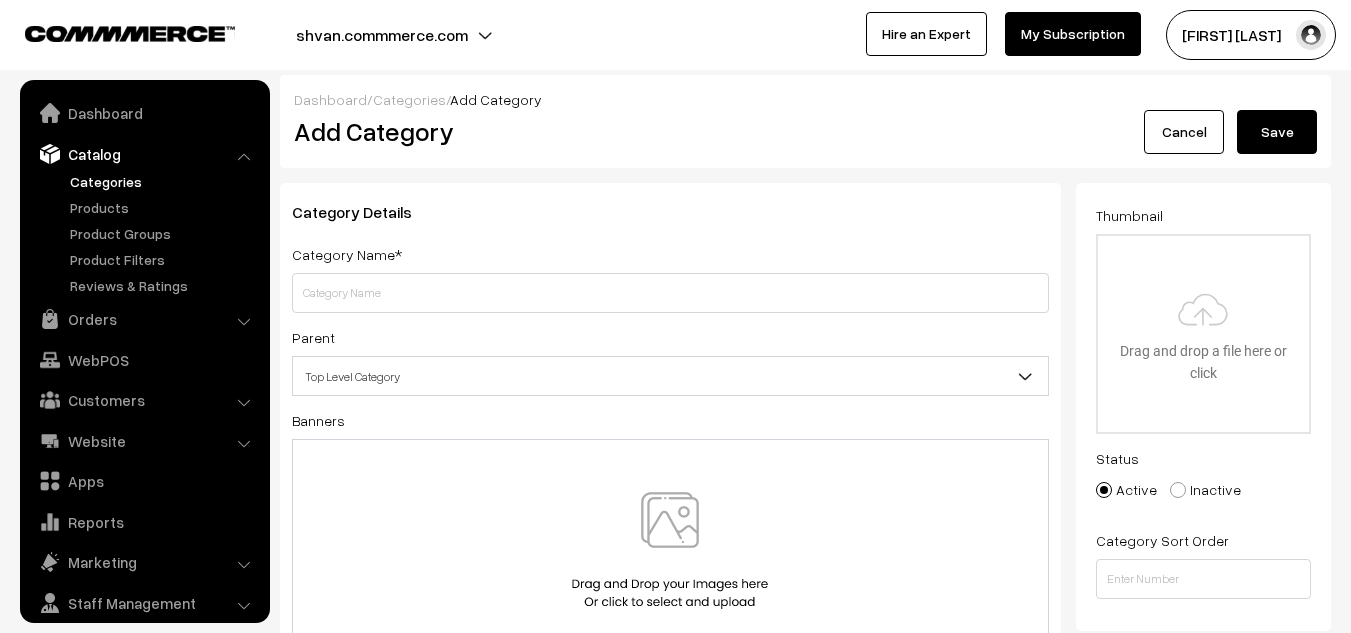 scroll, scrollTop: 0, scrollLeft: 0, axis: both 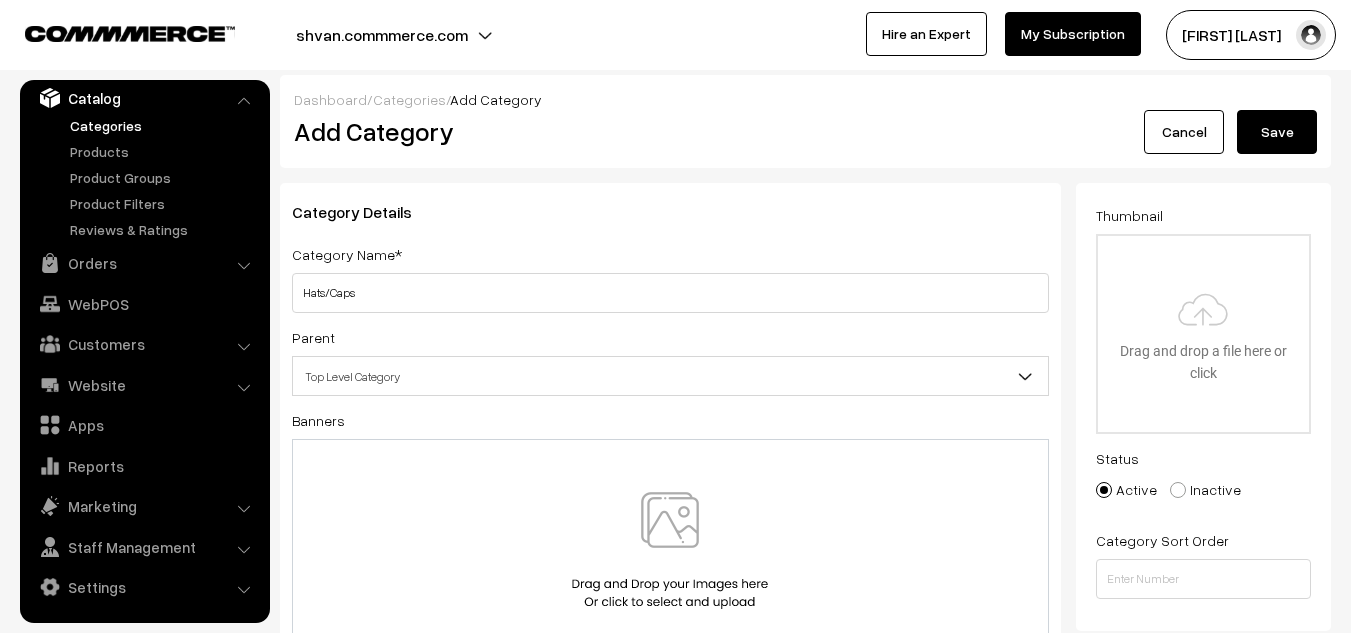 type on "Hats/Caps" 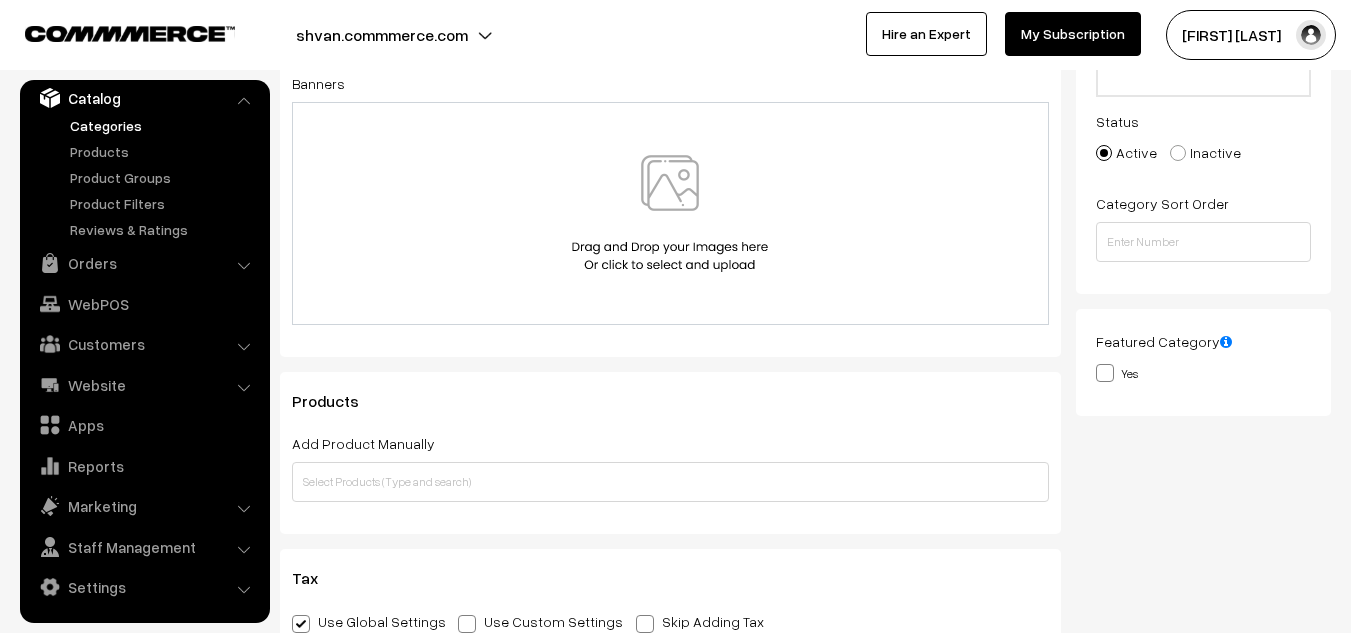 scroll, scrollTop: 0, scrollLeft: 0, axis: both 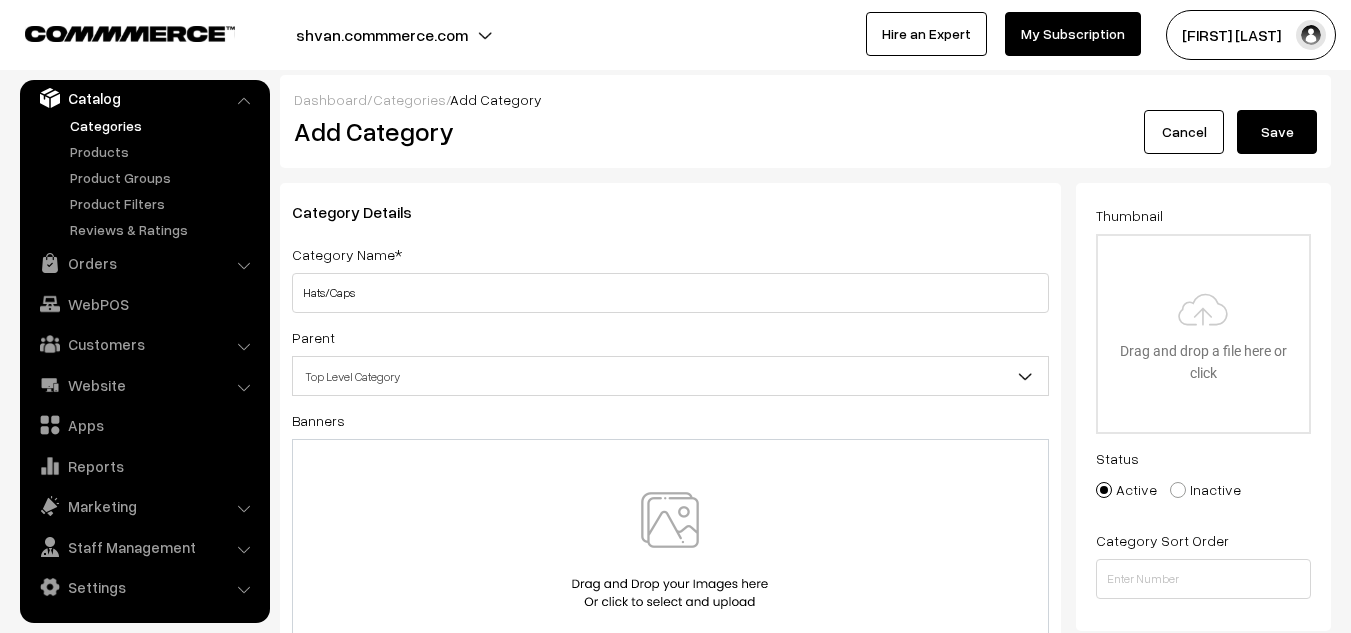click on "Save" at bounding box center (1277, 132) 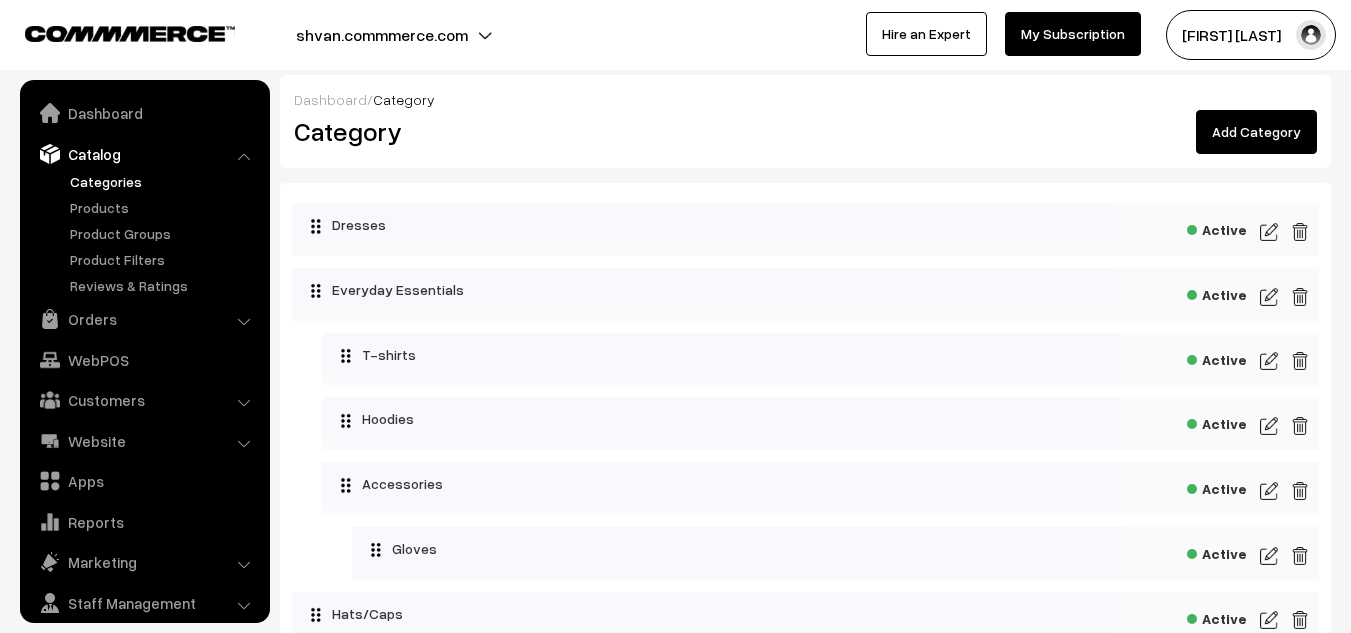 scroll, scrollTop: 0, scrollLeft: 0, axis: both 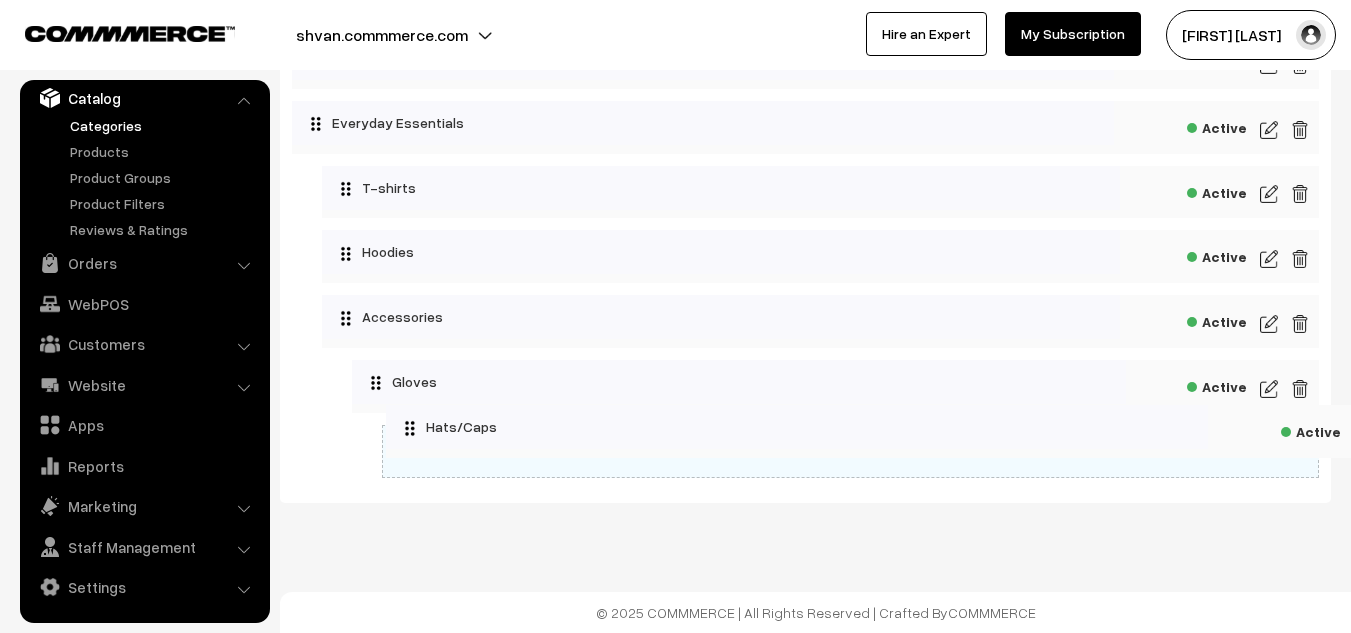 drag, startPoint x: 357, startPoint y: 446, endPoint x: 441, endPoint y: 434, distance: 84.85281 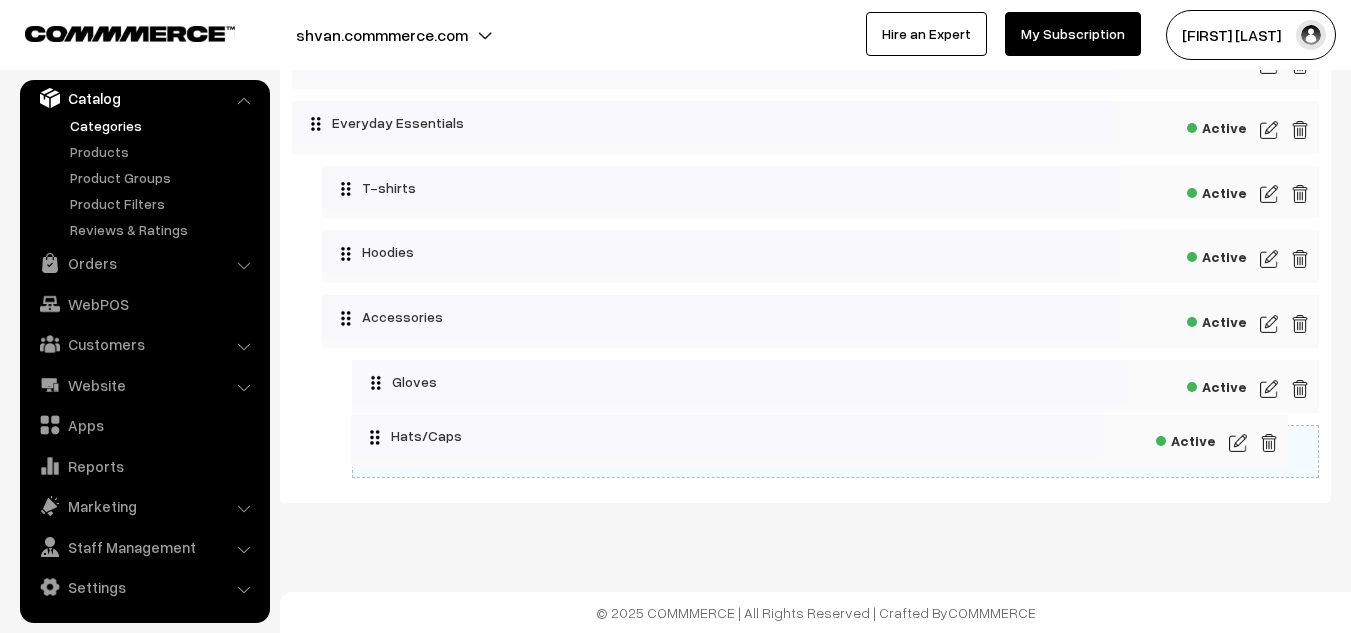 drag, startPoint x: 441, startPoint y: 434, endPoint x: 409, endPoint y: 428, distance: 32.55764 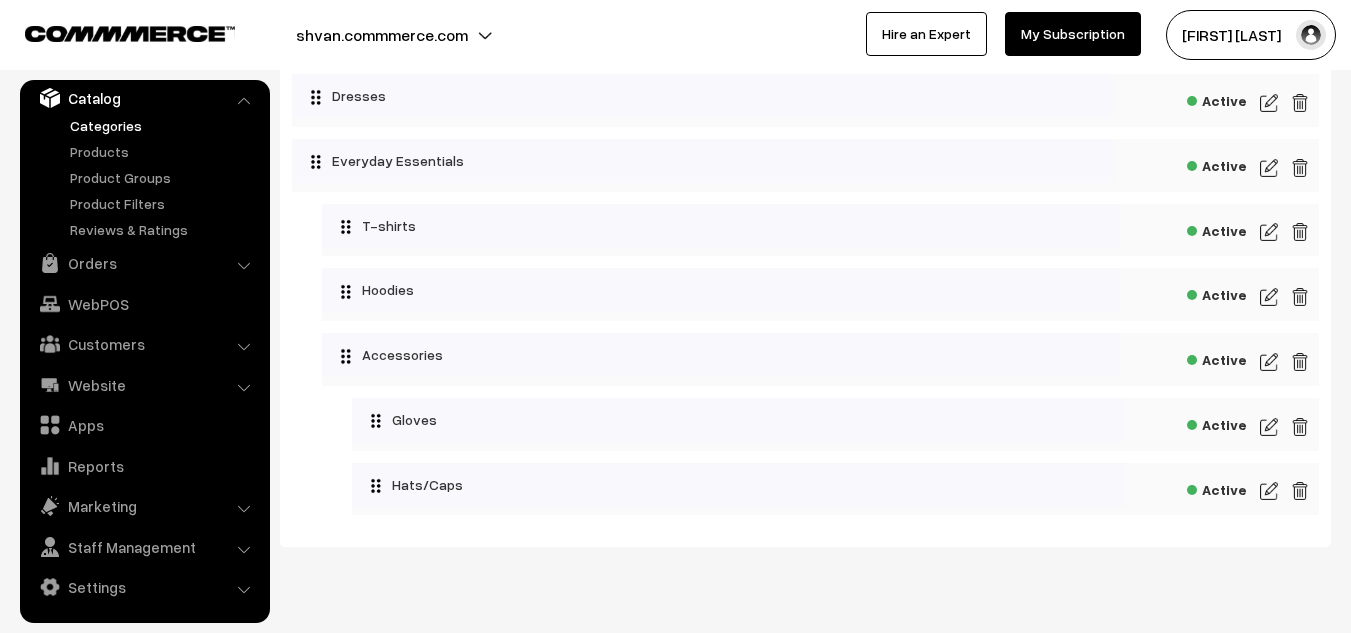 scroll, scrollTop: 128, scrollLeft: 0, axis: vertical 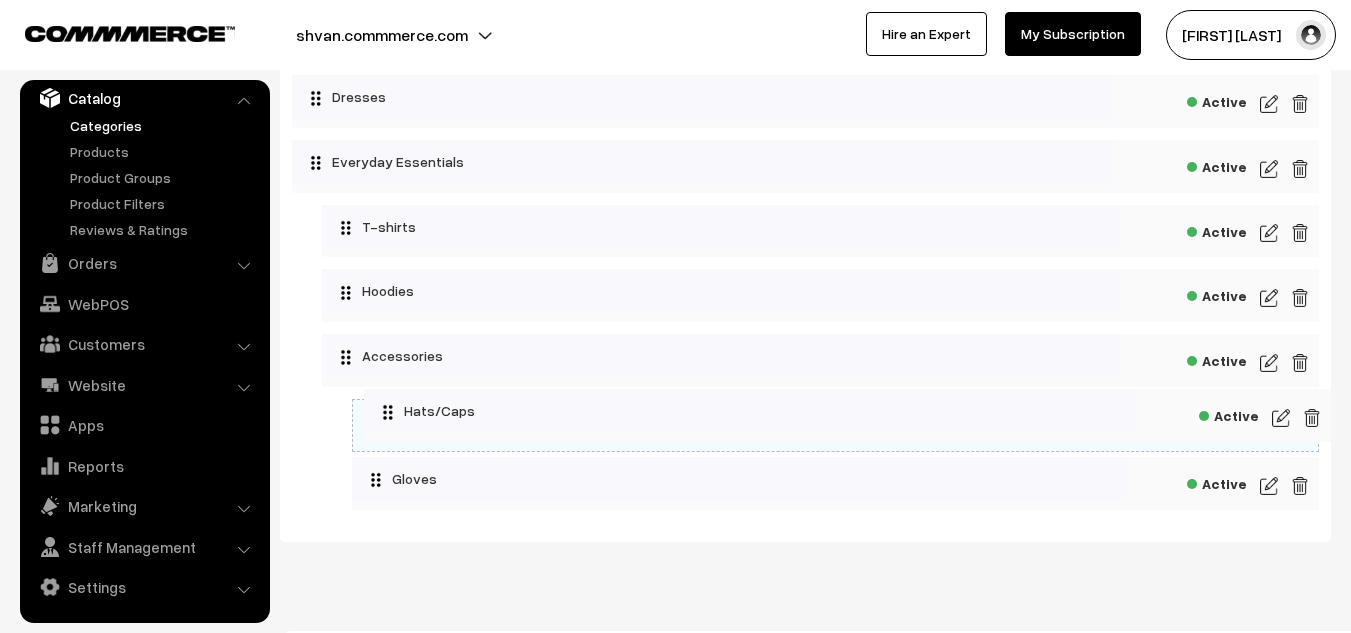 drag, startPoint x: 379, startPoint y: 489, endPoint x: 371, endPoint y: 396, distance: 93.34345 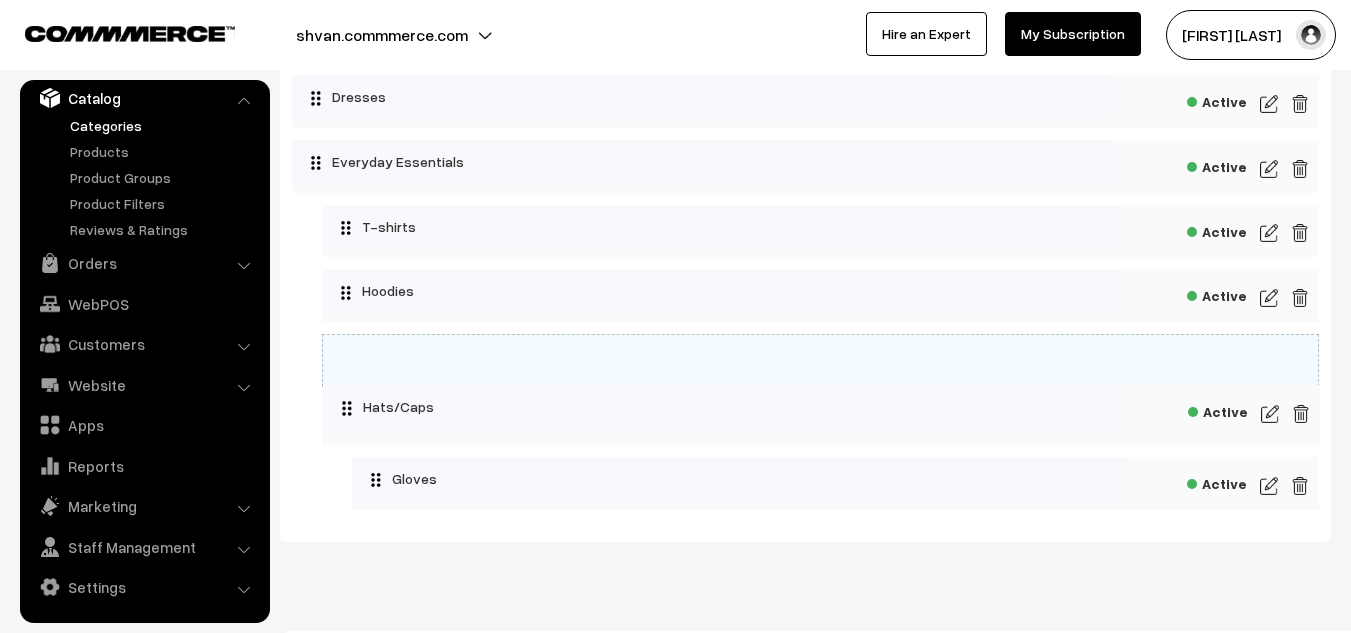 drag, startPoint x: 380, startPoint y: 358, endPoint x: 380, endPoint y: 416, distance: 58 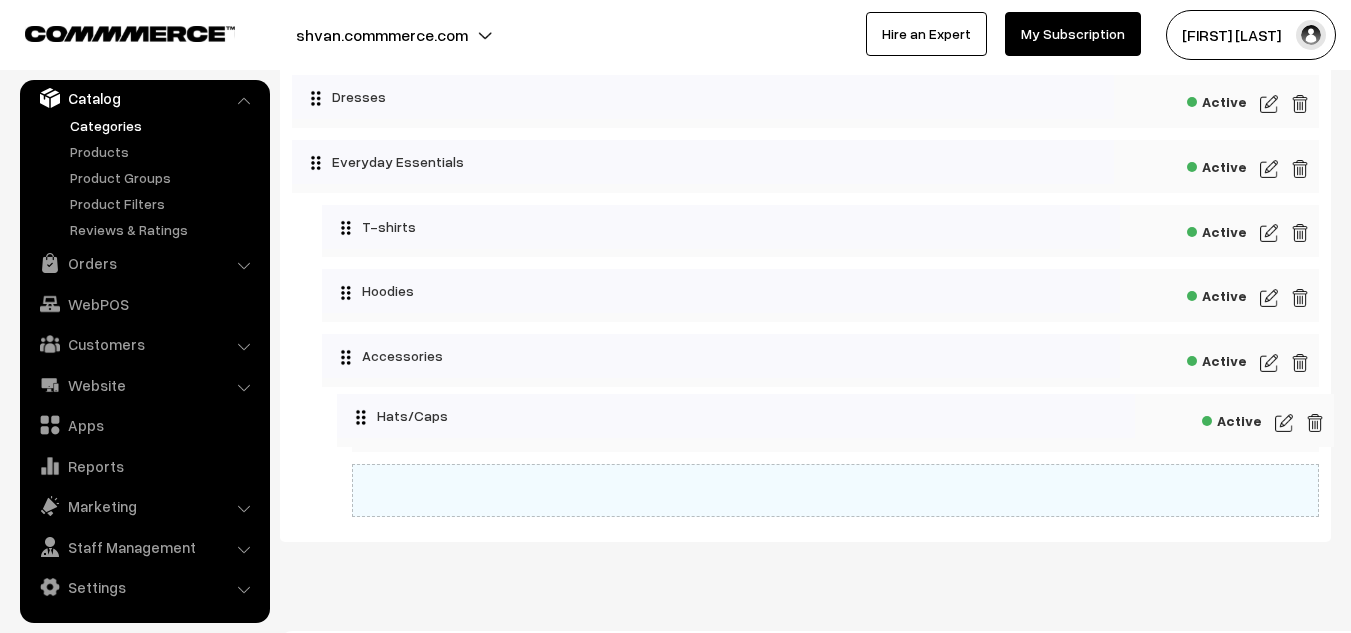 drag, startPoint x: 401, startPoint y: 367, endPoint x: 416, endPoint y: 425, distance: 59.908264 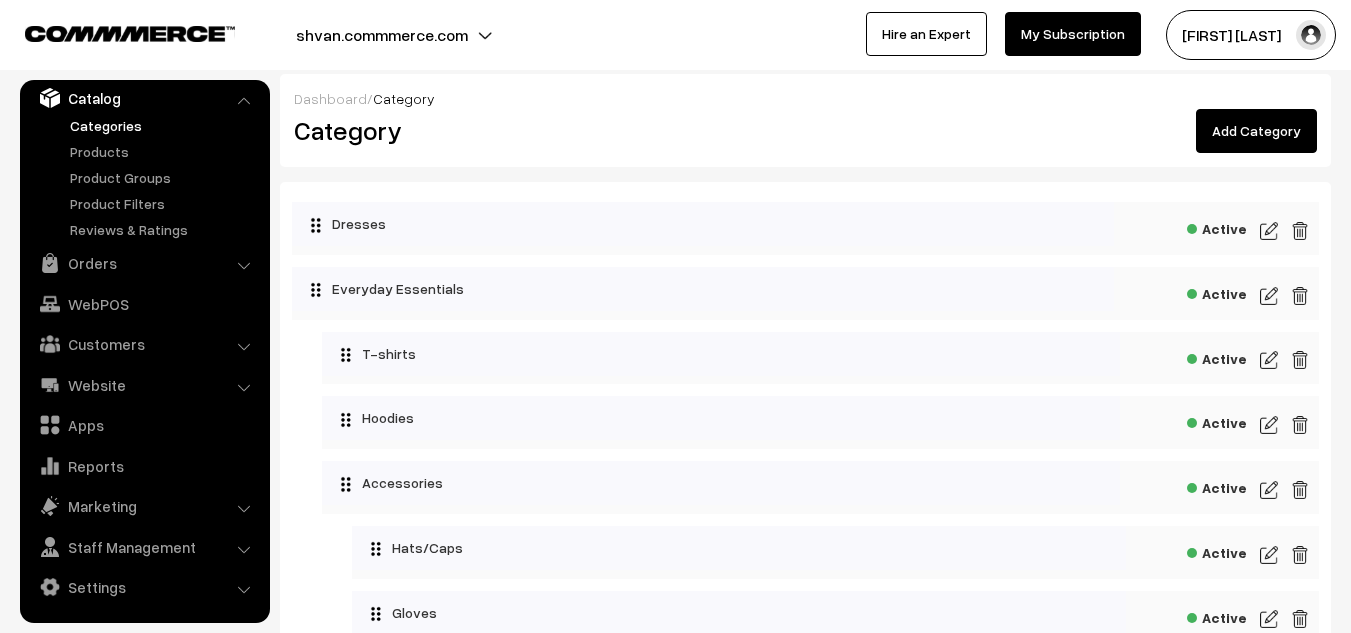 scroll, scrollTop: 0, scrollLeft: 0, axis: both 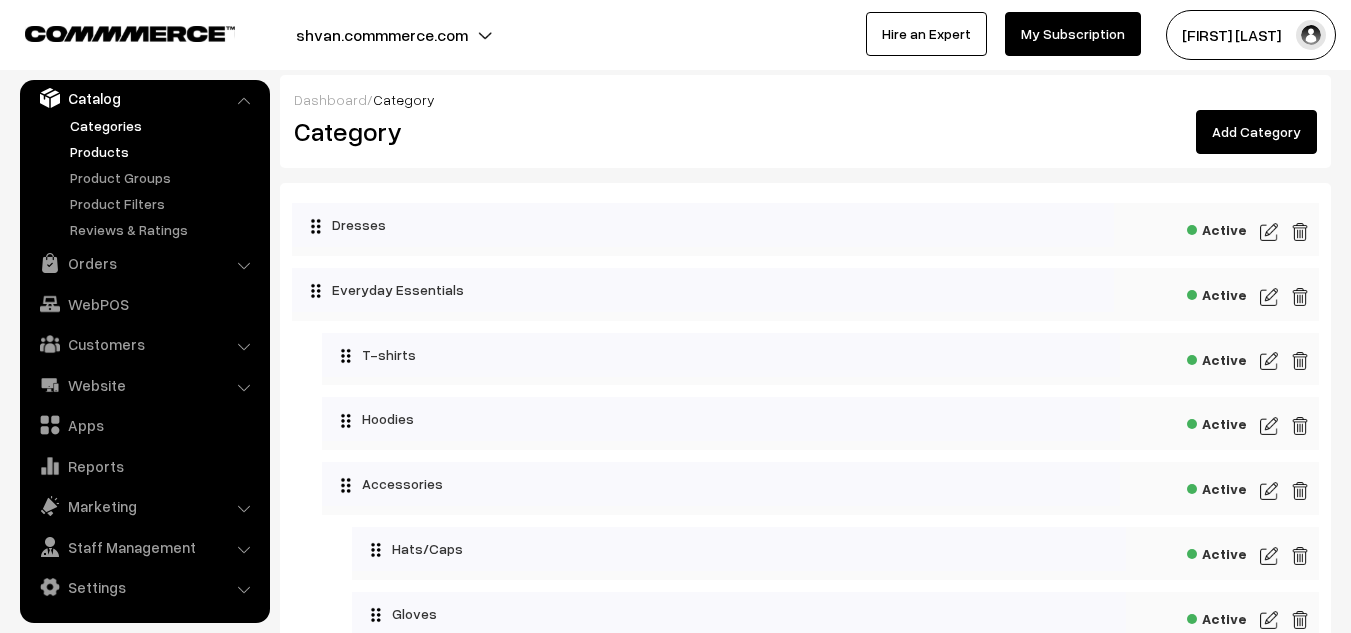 click on "Products" at bounding box center [164, 151] 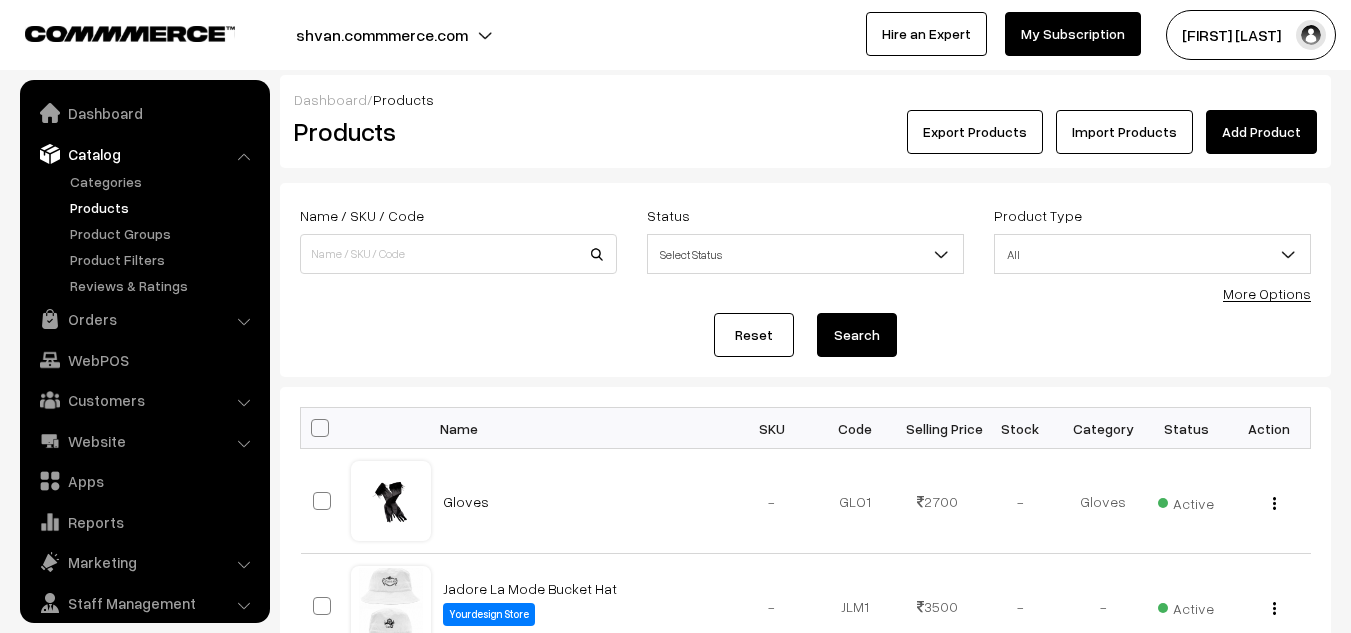 scroll, scrollTop: 0, scrollLeft: 0, axis: both 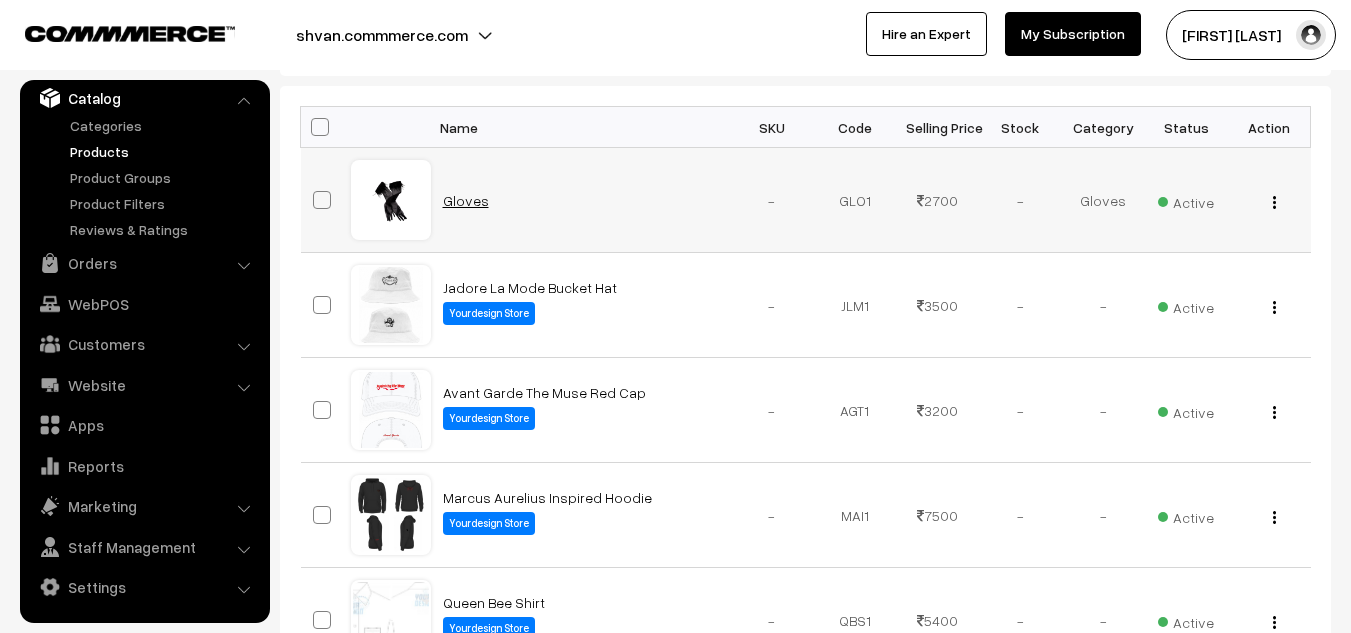 click on "Gloves" at bounding box center (466, 200) 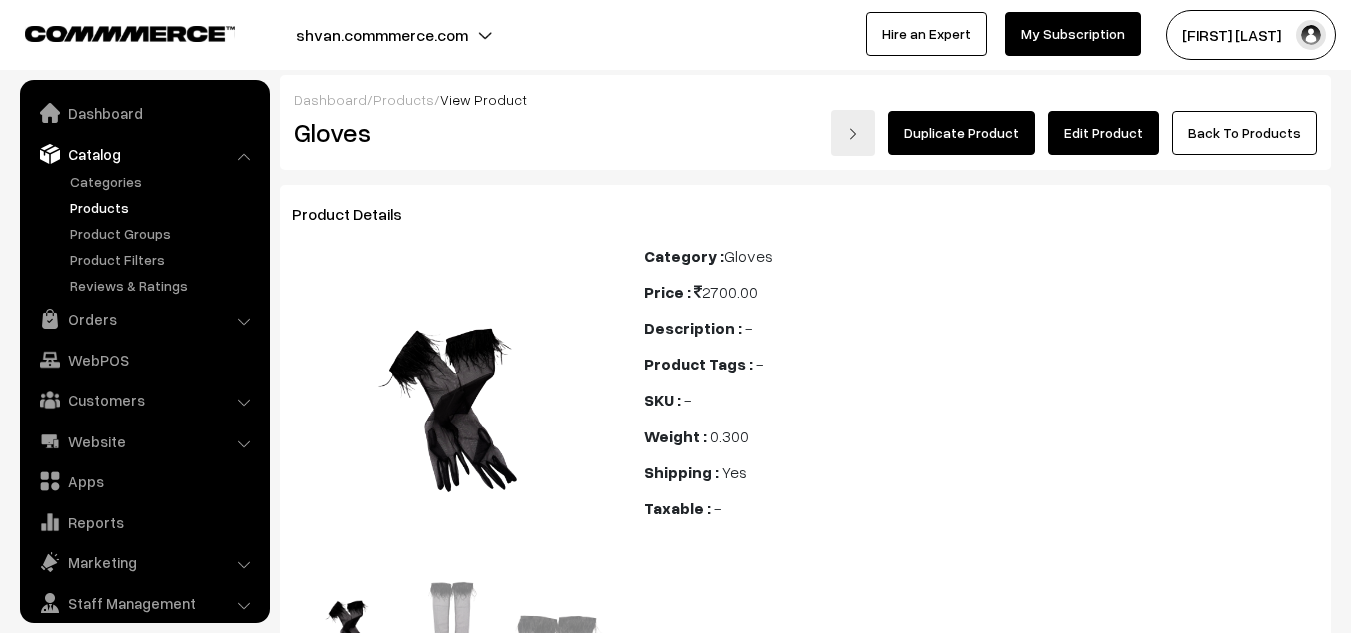 scroll, scrollTop: 0, scrollLeft: 0, axis: both 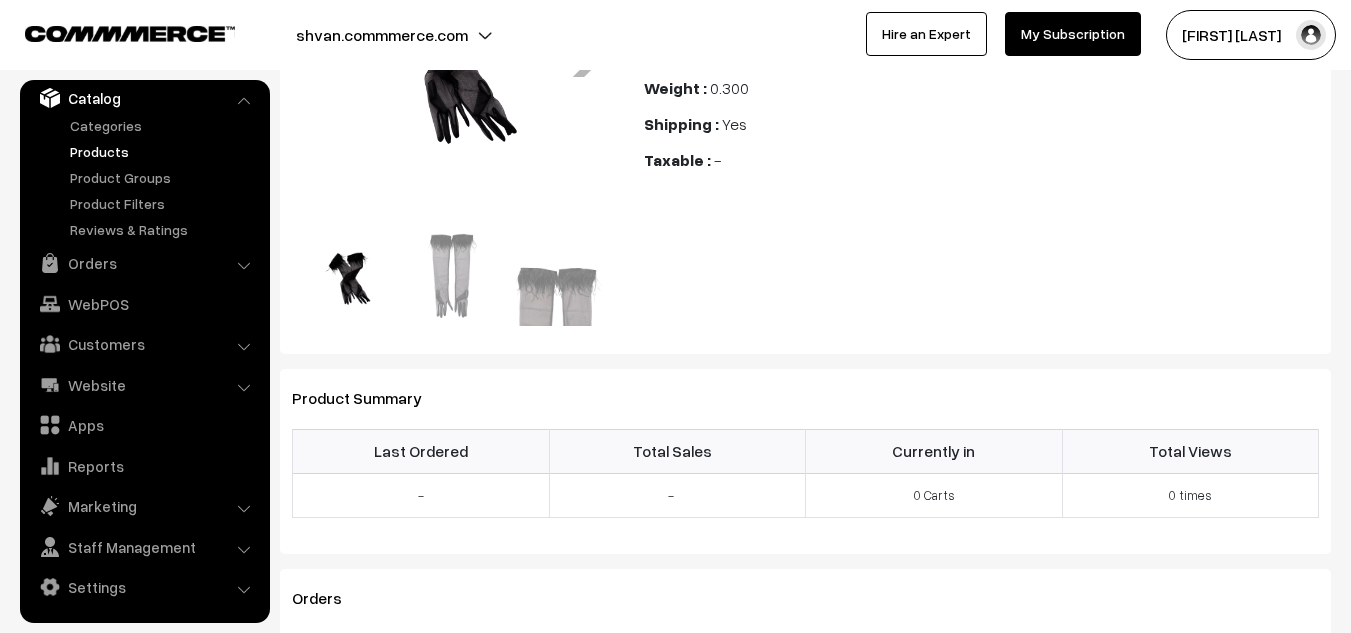 click at bounding box center [453, 277] 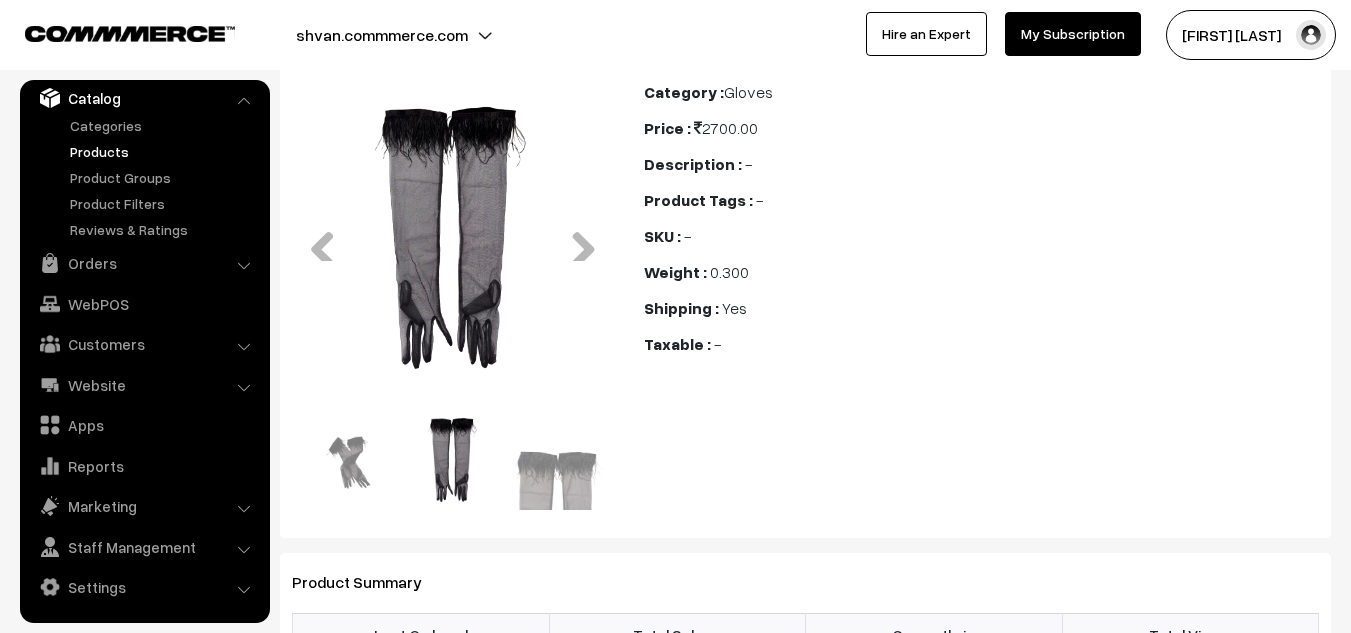 scroll, scrollTop: 142, scrollLeft: 0, axis: vertical 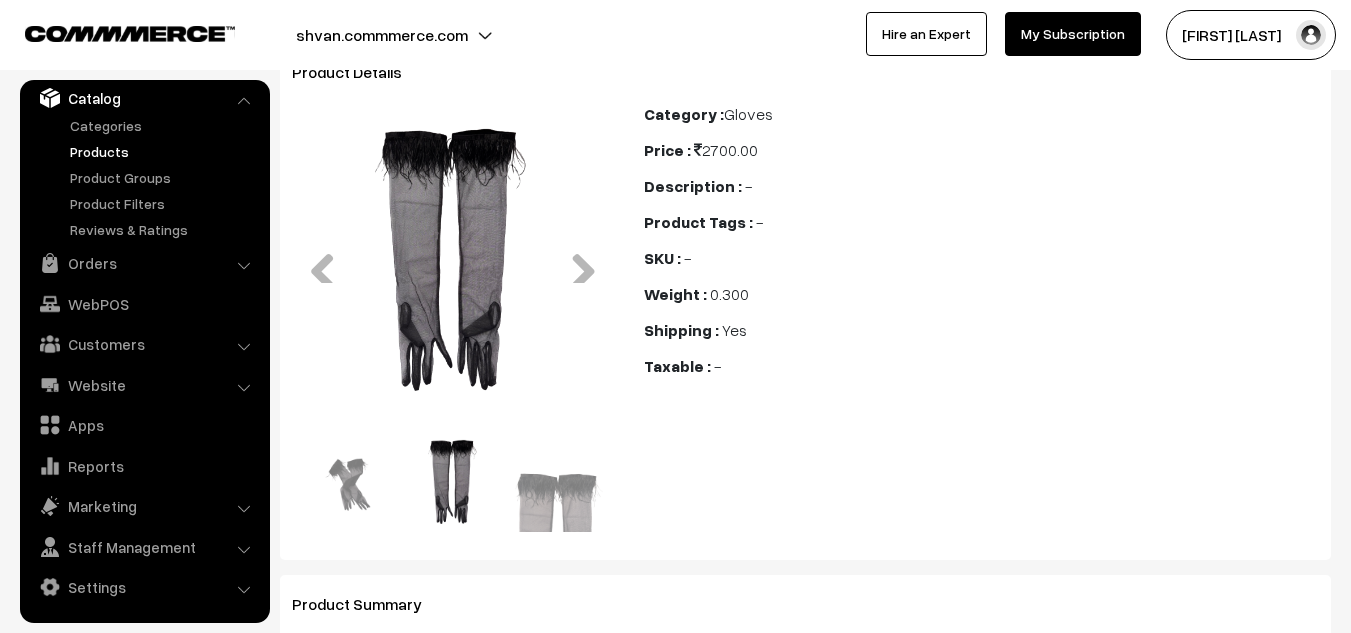 click at bounding box center (556, 483) 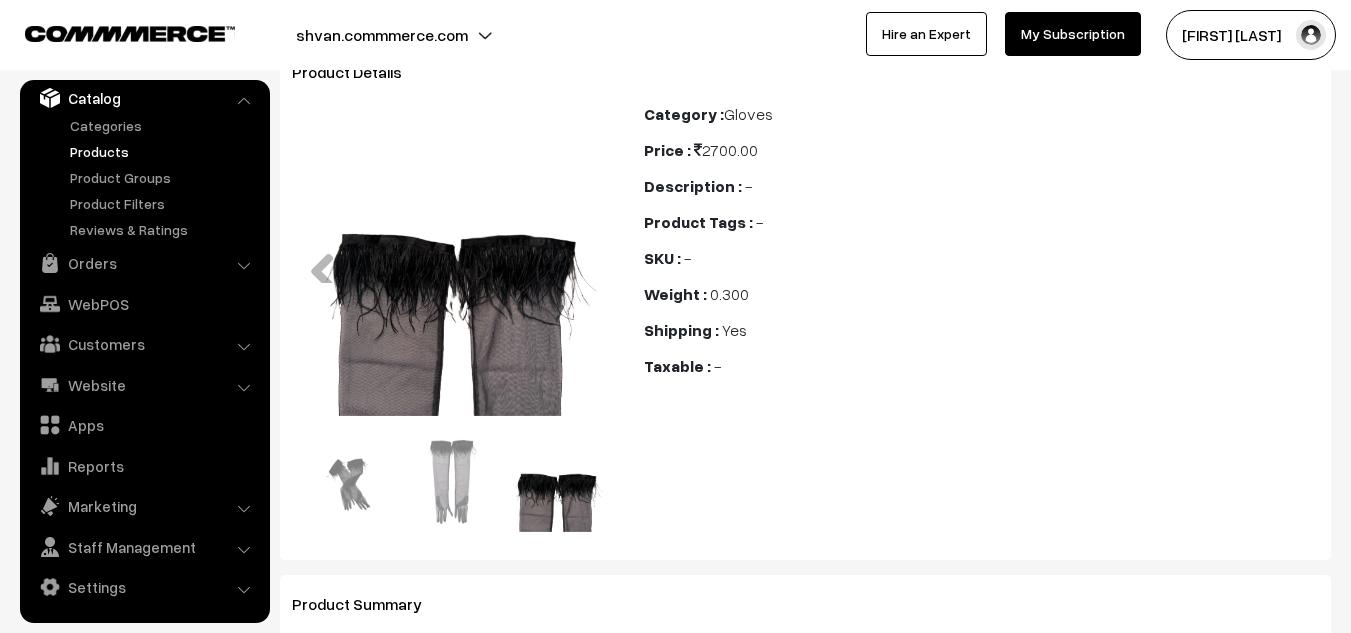click at bounding box center [453, 483] 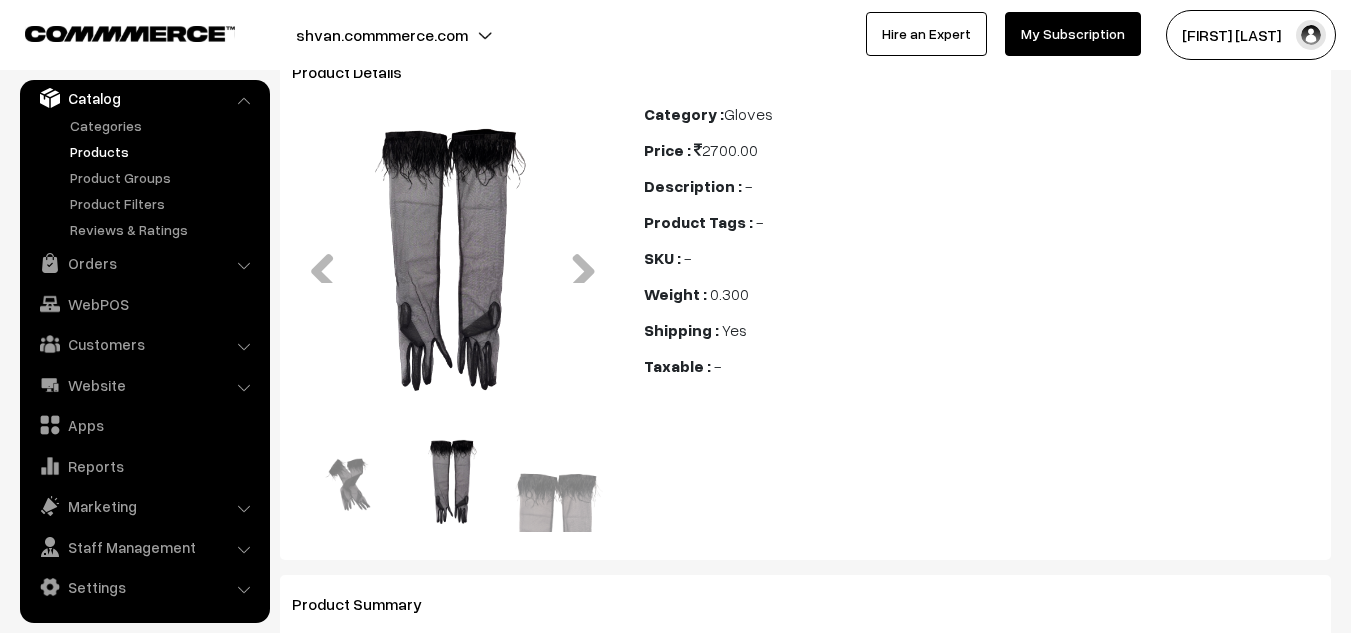 click on "Previous" at bounding box center [330, 483] 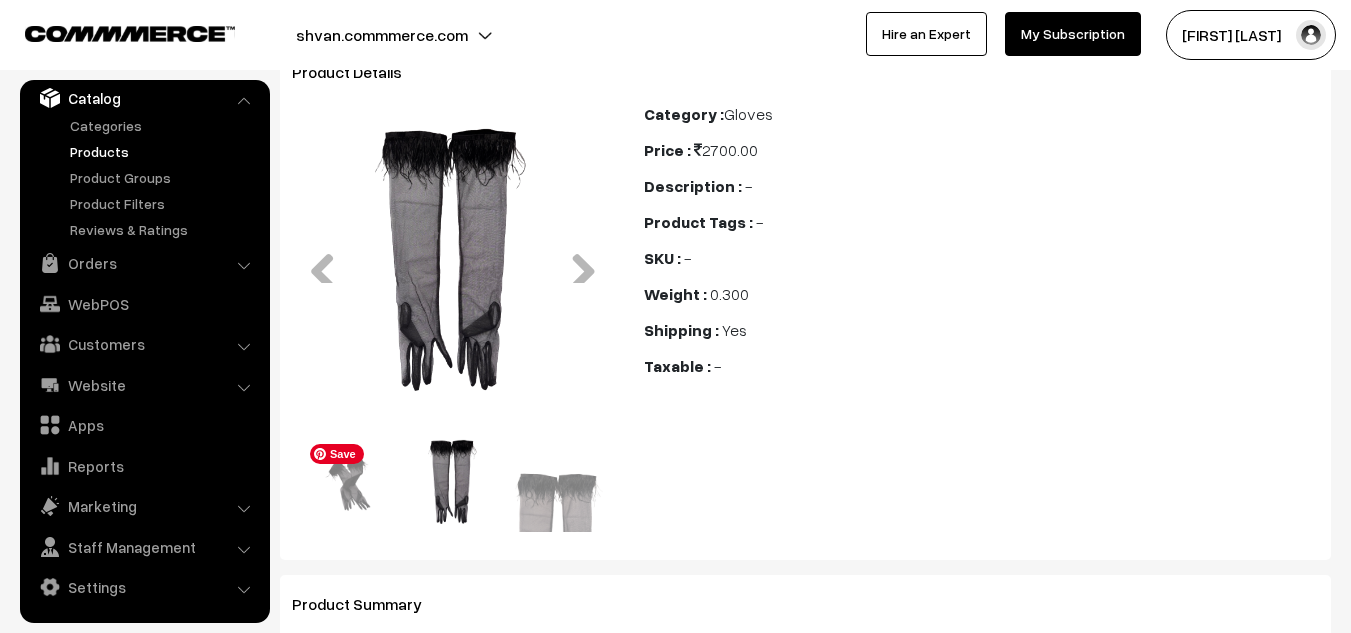 click at bounding box center [349, 483] 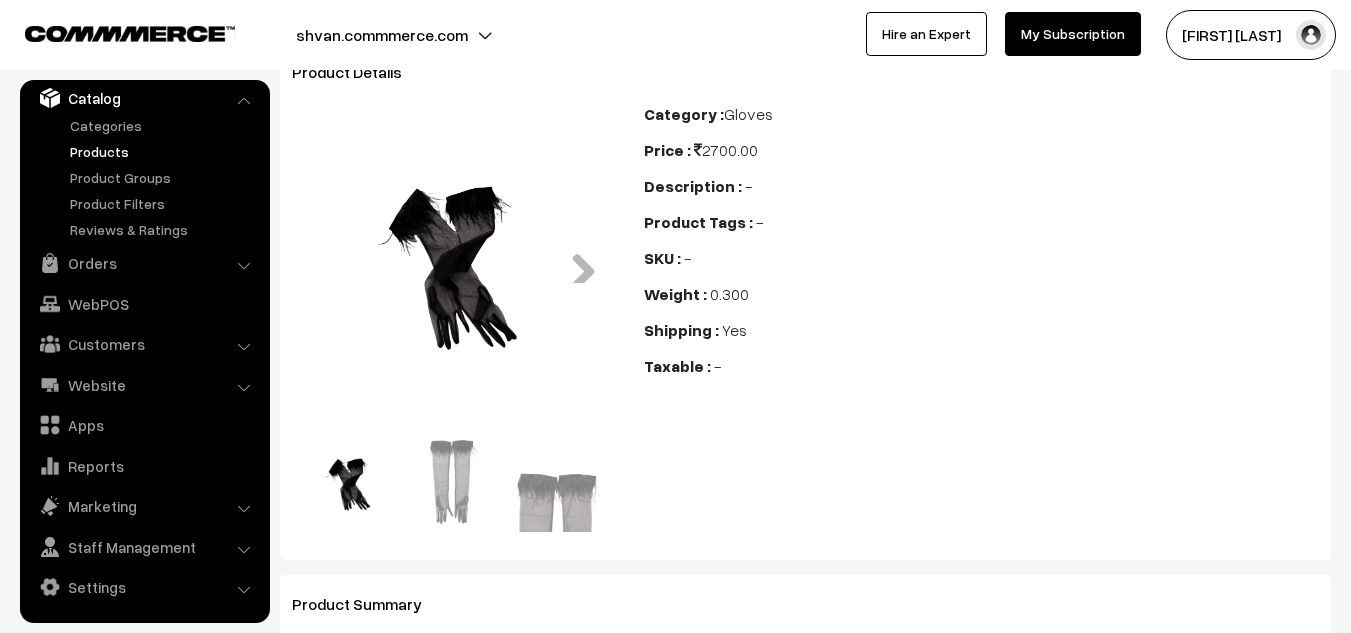 click at bounding box center [453, 483] 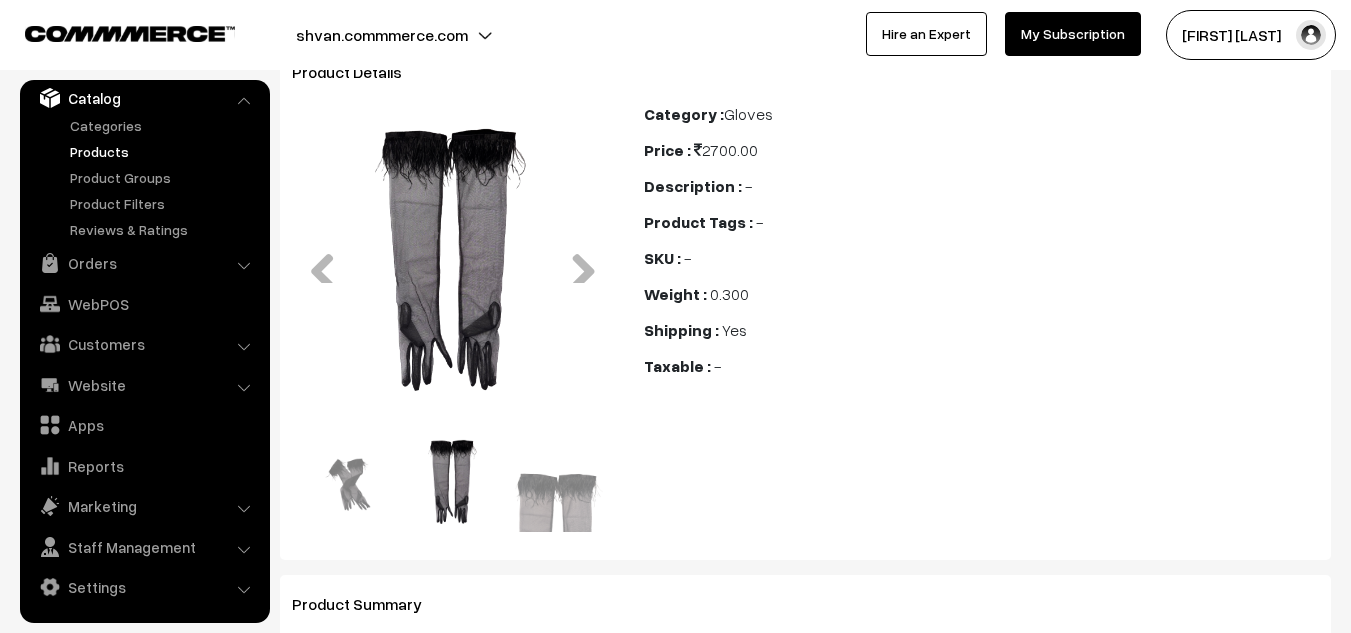 click on "Next" at bounding box center (576, 483) 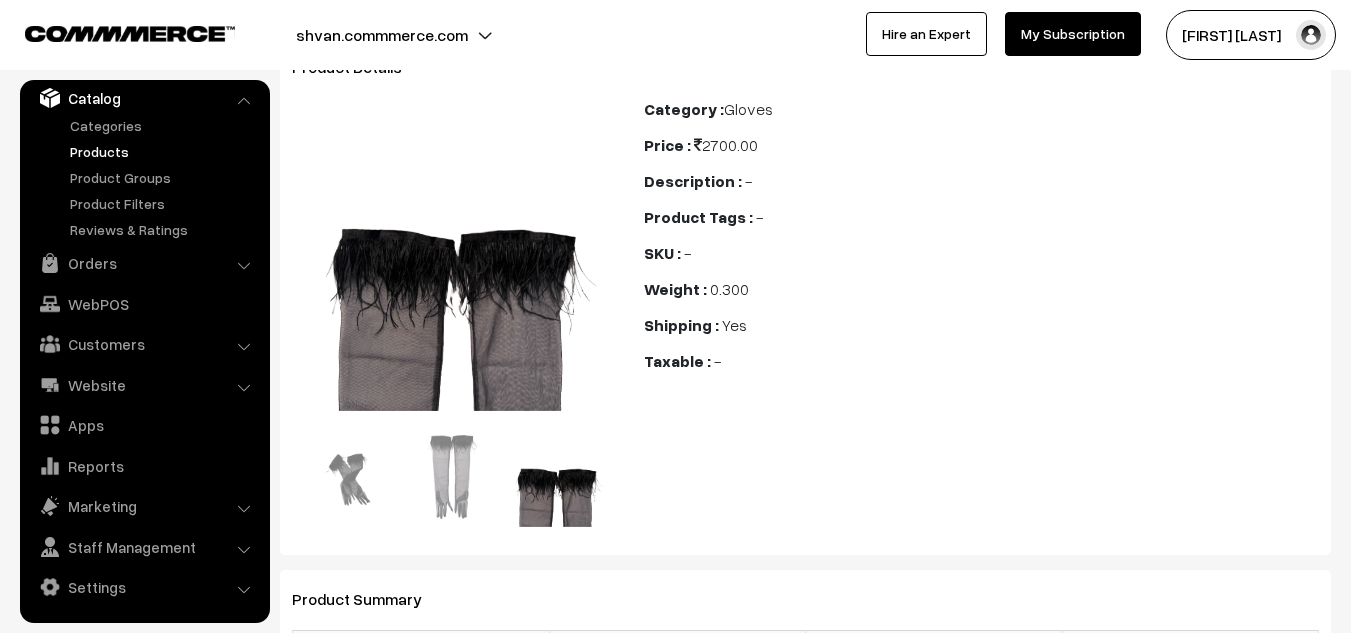 scroll, scrollTop: 0, scrollLeft: 0, axis: both 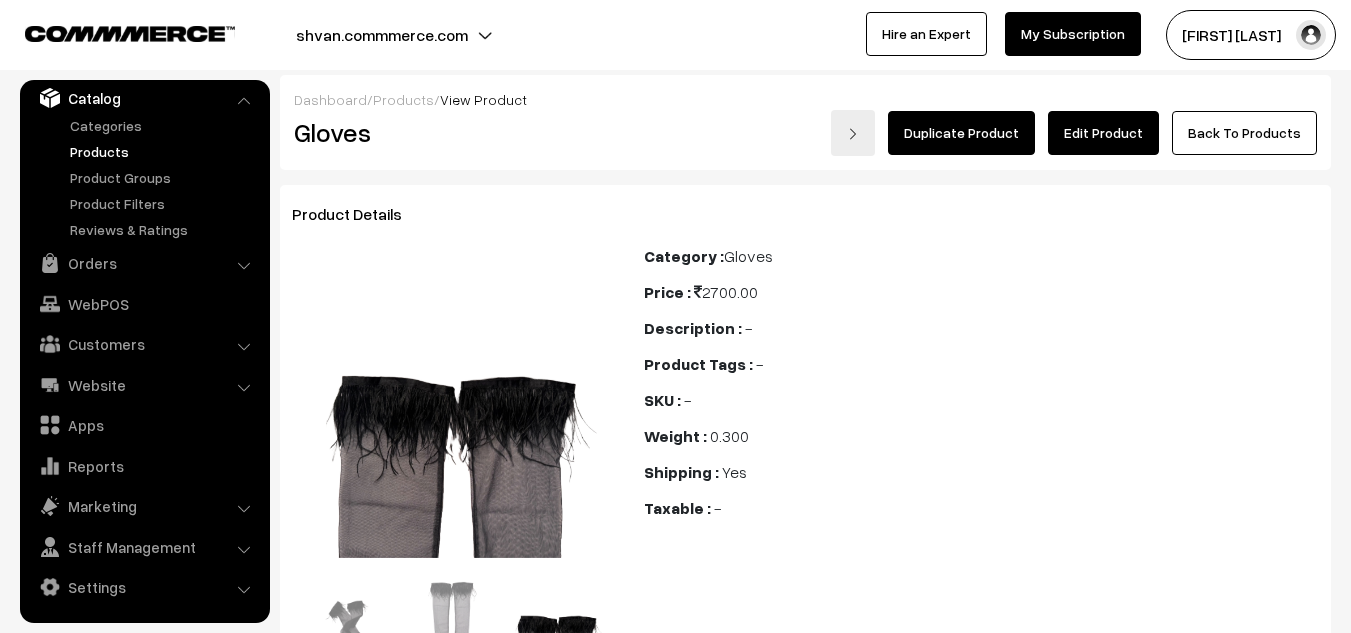 click on "Edit Product" at bounding box center (1103, 133) 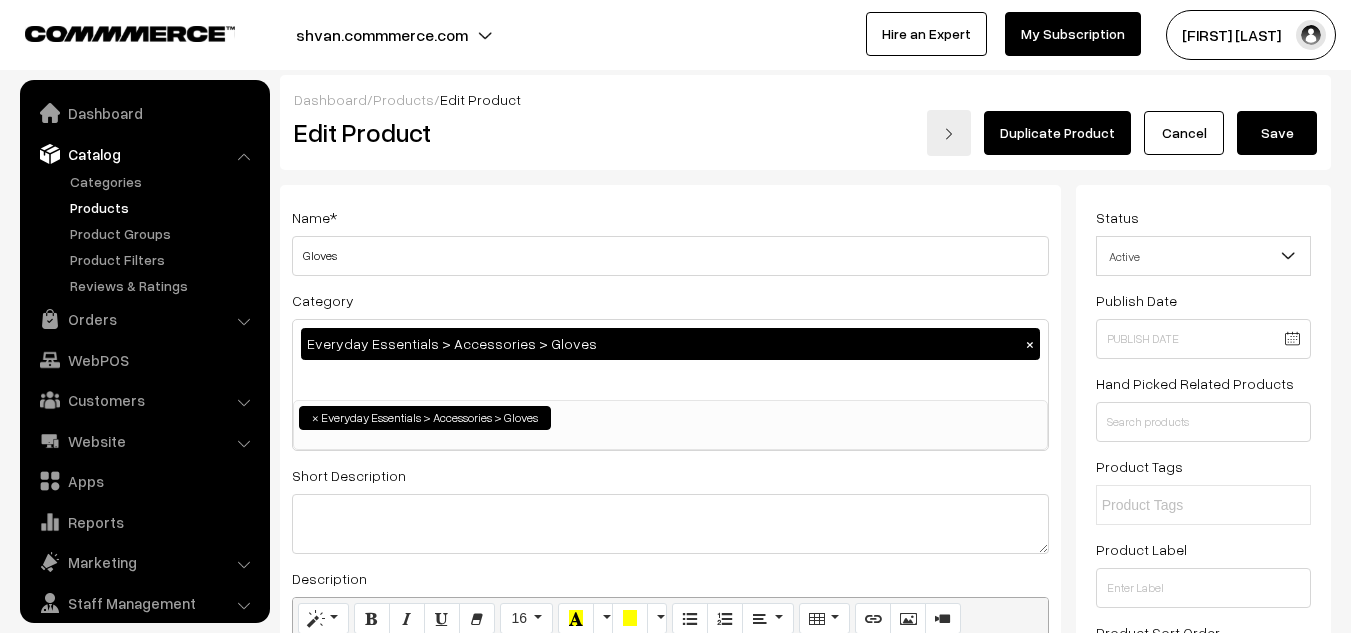 scroll, scrollTop: 0, scrollLeft: 0, axis: both 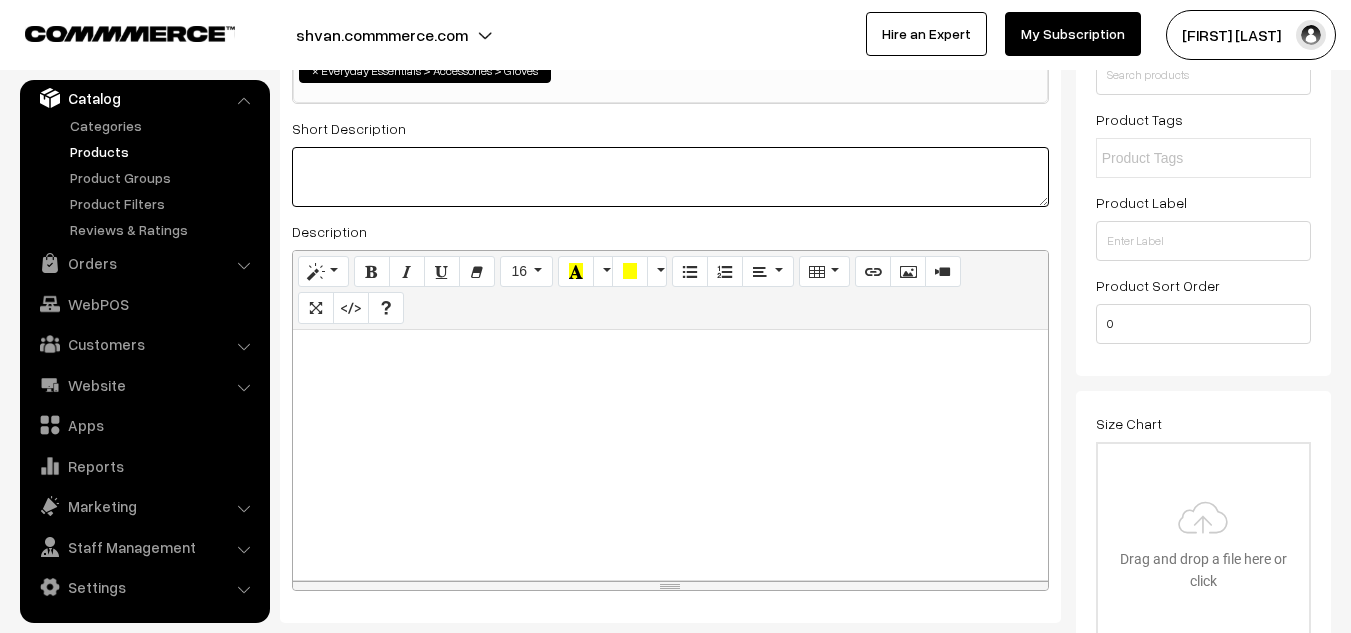 click at bounding box center (670, 177) 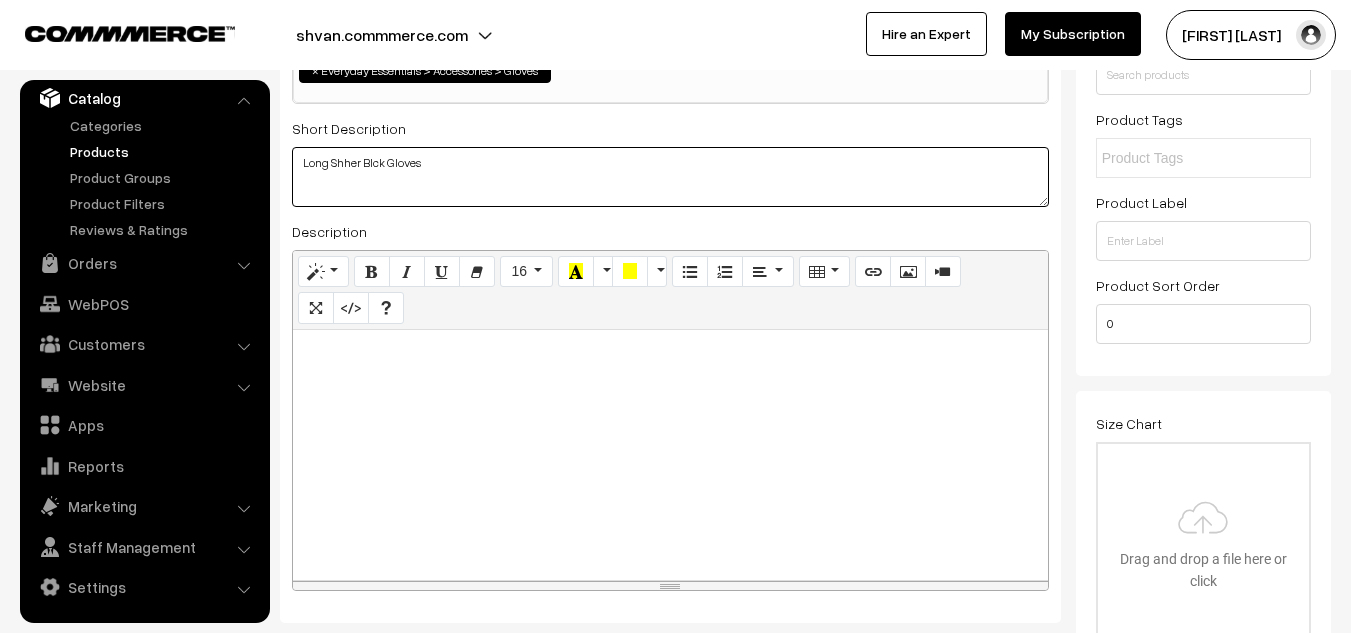 click on "Long Shher Blck Gloves" at bounding box center [670, 177] 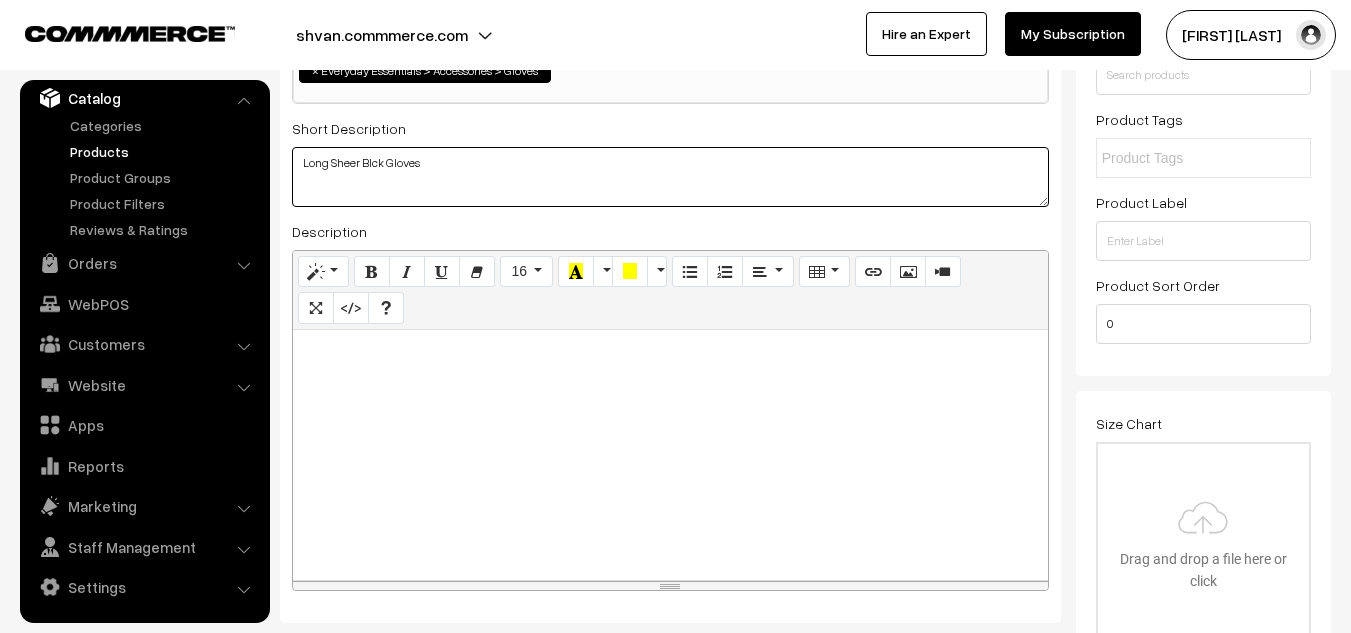 click on "Long Sheer Blck Gloves" at bounding box center (670, 177) 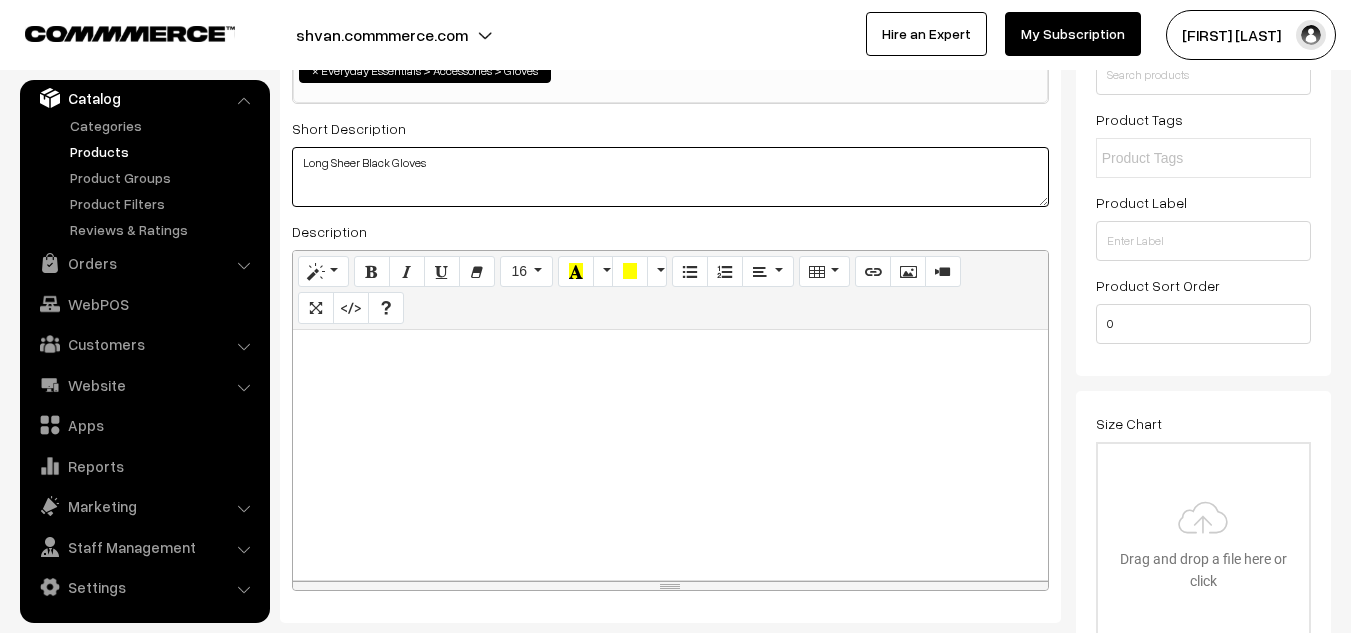 click on "Long Sheer Black Gloves" at bounding box center [670, 177] 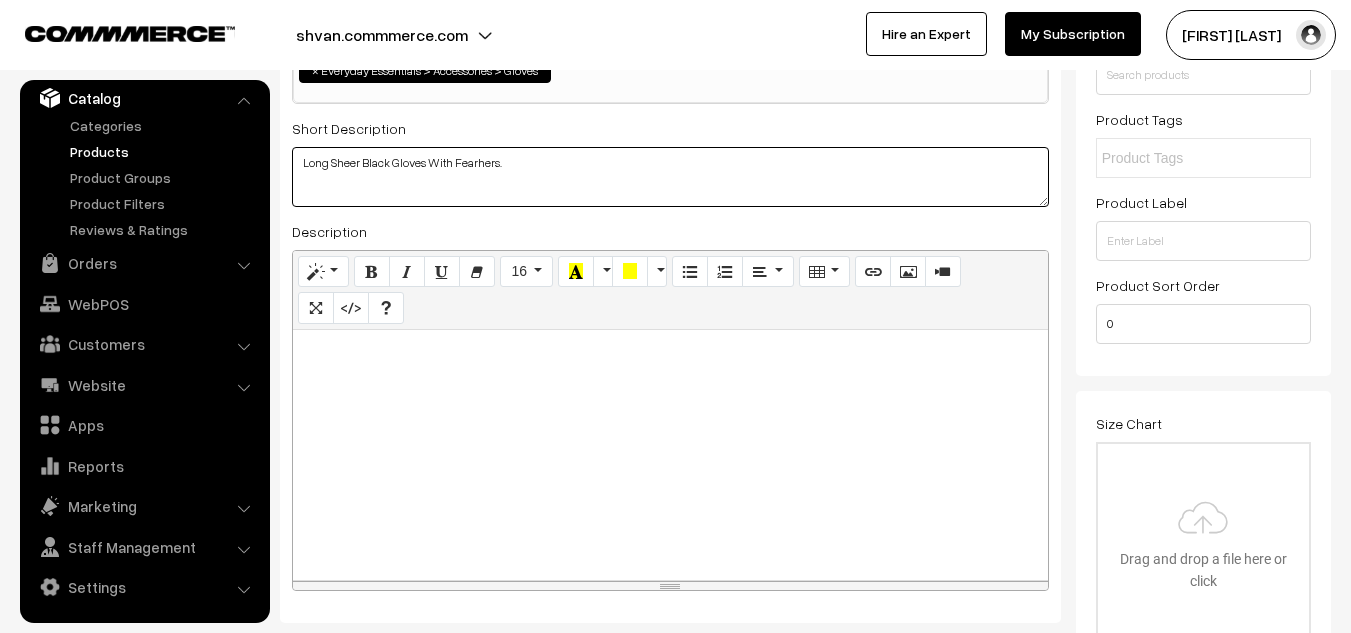 click on "Long Sheer Black Gloves With Fearhers." at bounding box center (670, 177) 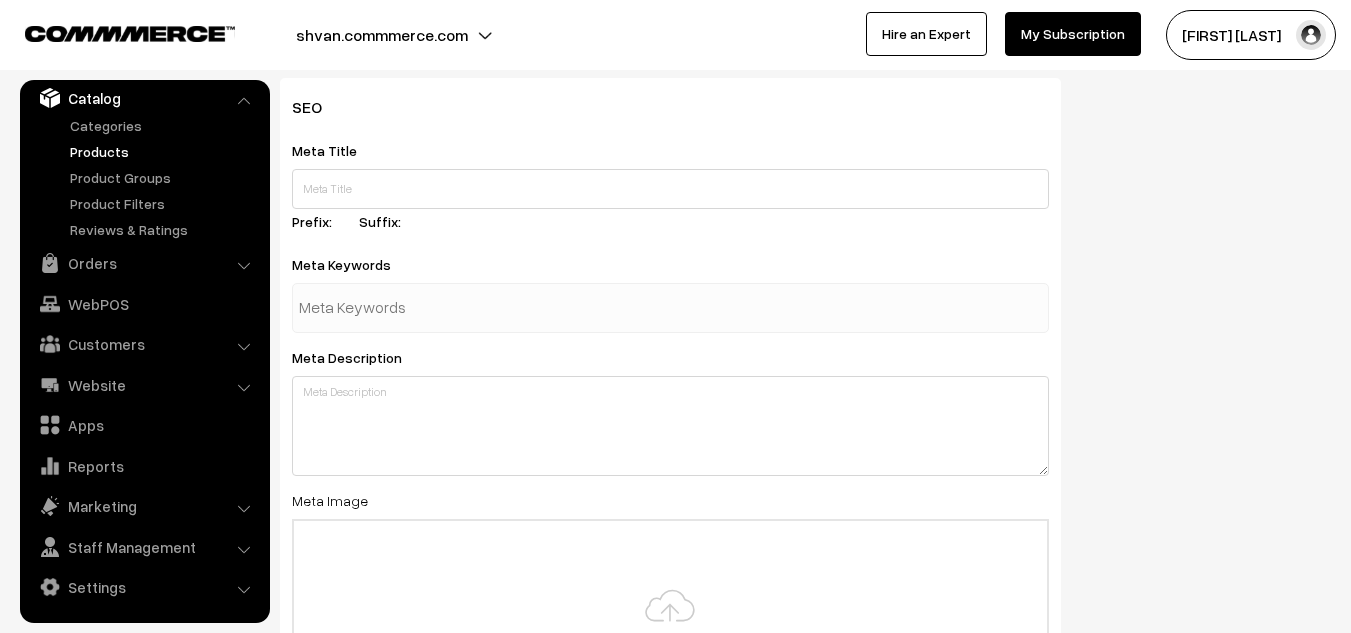scroll, scrollTop: 2773, scrollLeft: 0, axis: vertical 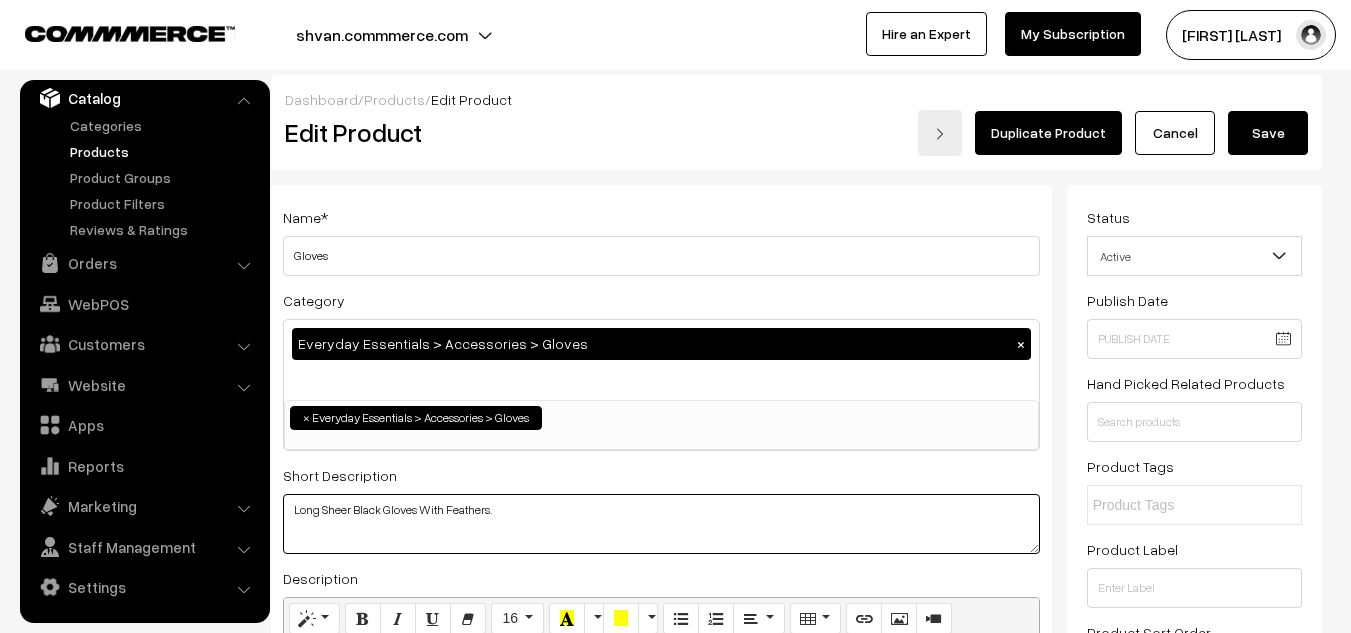 type on "Long Sheer Black Gloves With Feathers." 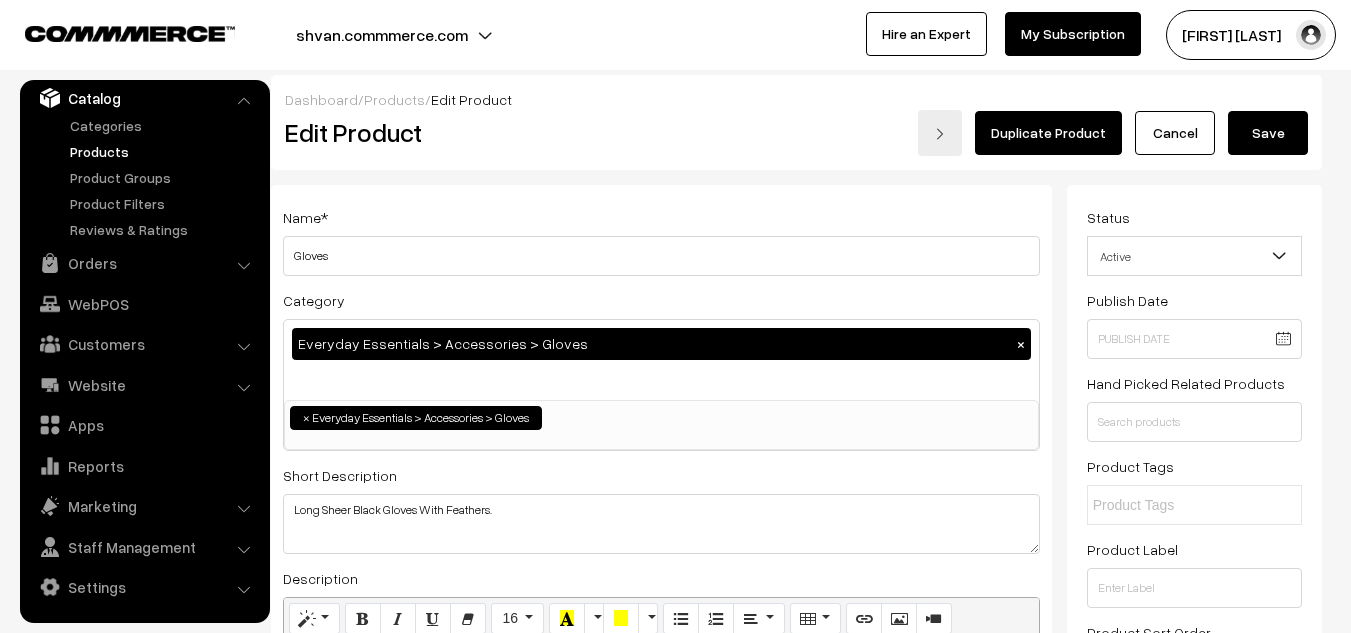 click on "Save" at bounding box center (1268, 133) 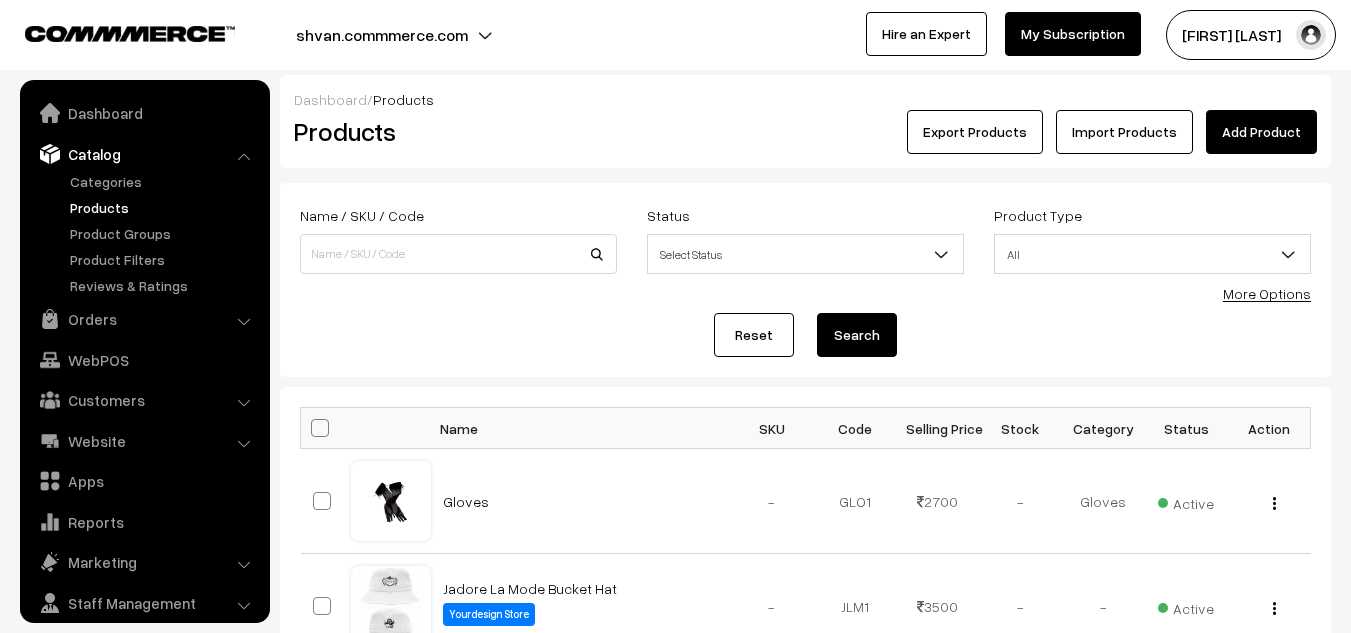scroll, scrollTop: 0, scrollLeft: 0, axis: both 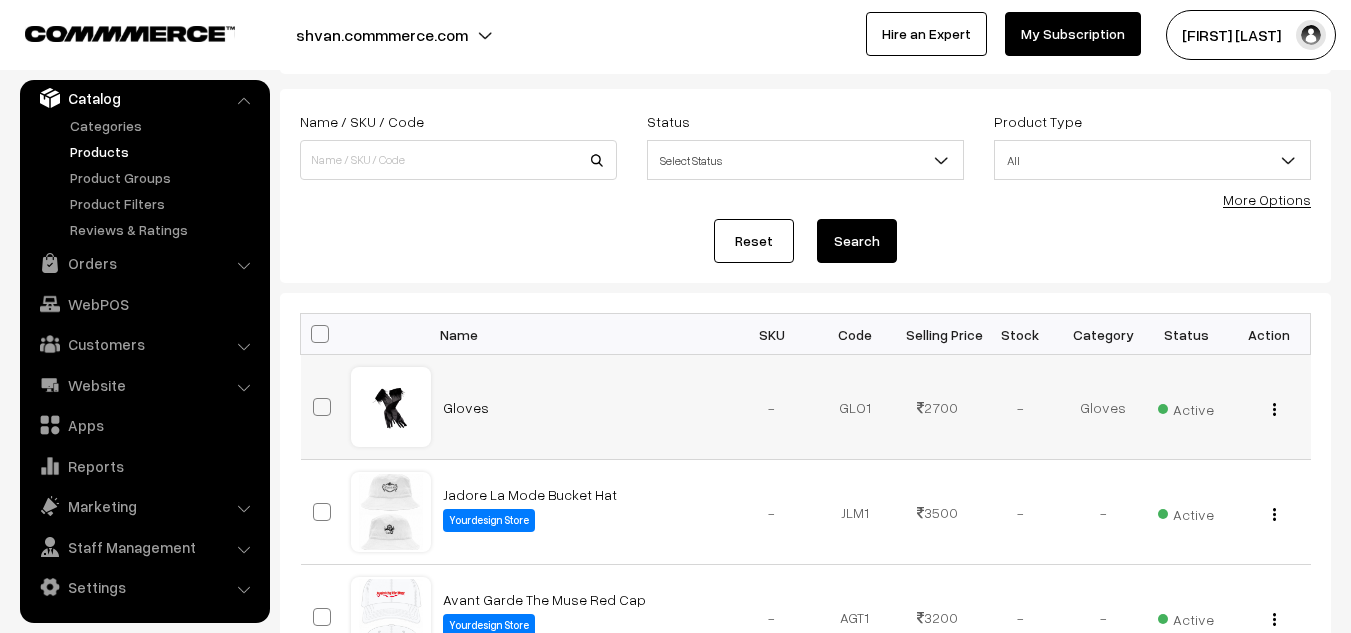 click on "Gloves" at bounding box center [581, 407] 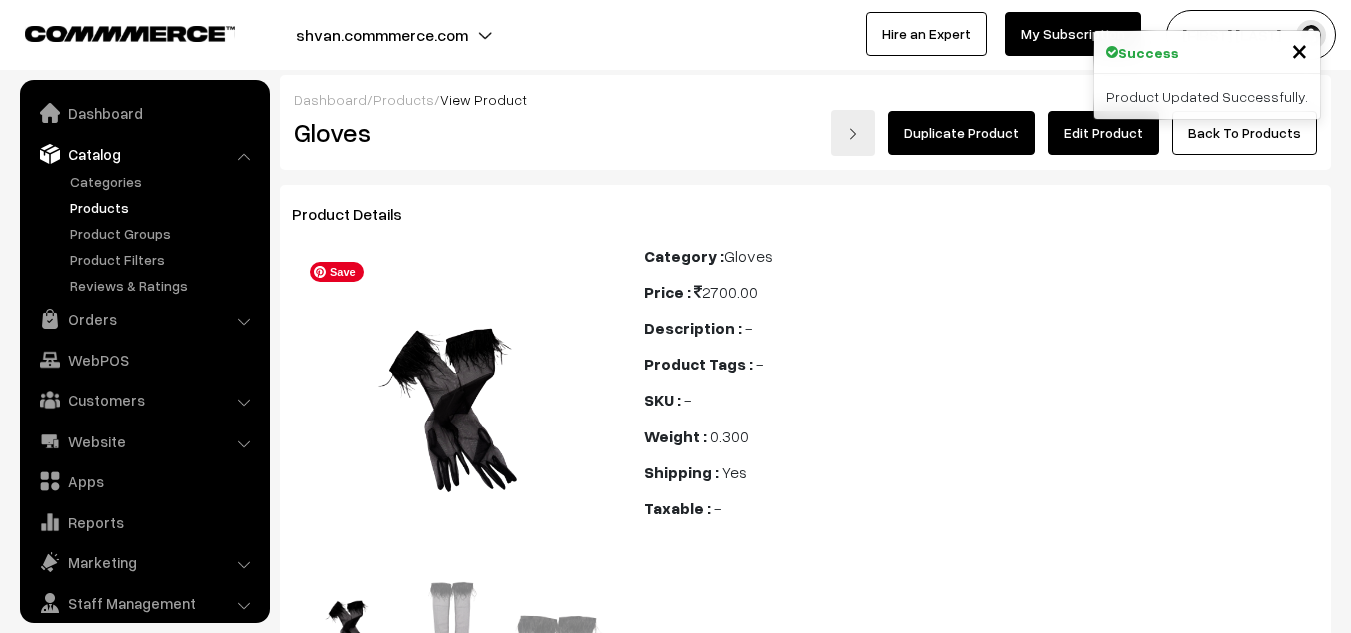 scroll, scrollTop: 0, scrollLeft: 0, axis: both 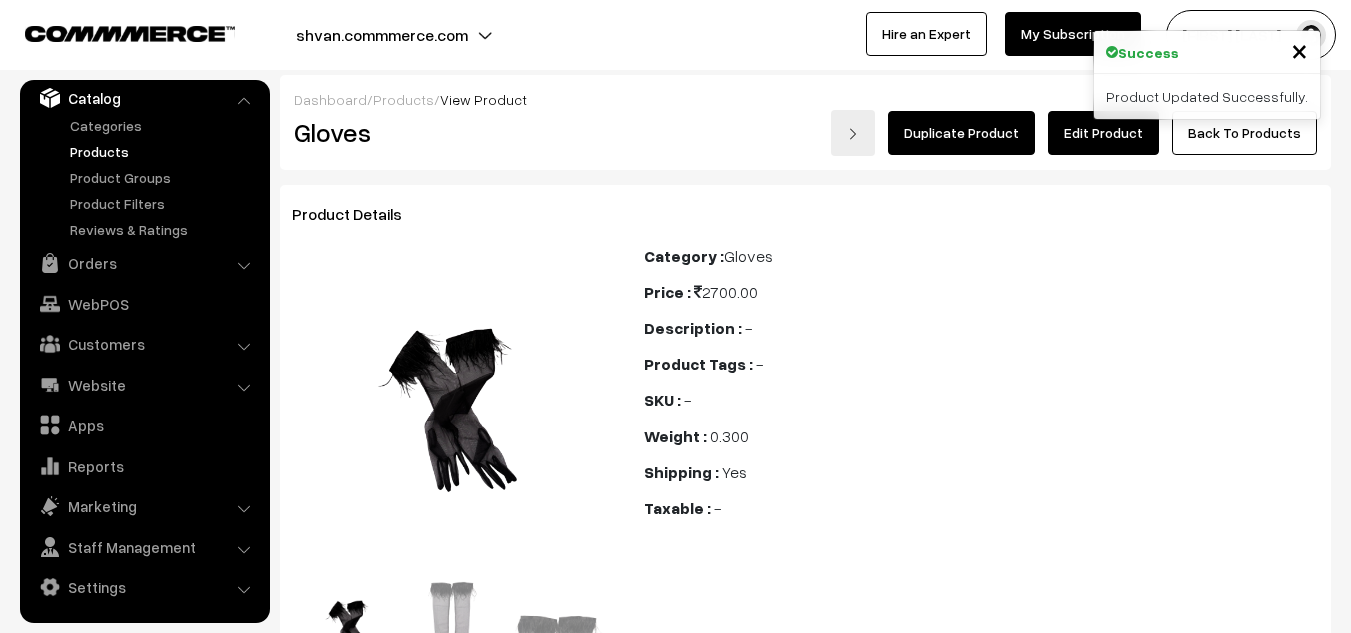 click on "Edit Product" at bounding box center (1103, 133) 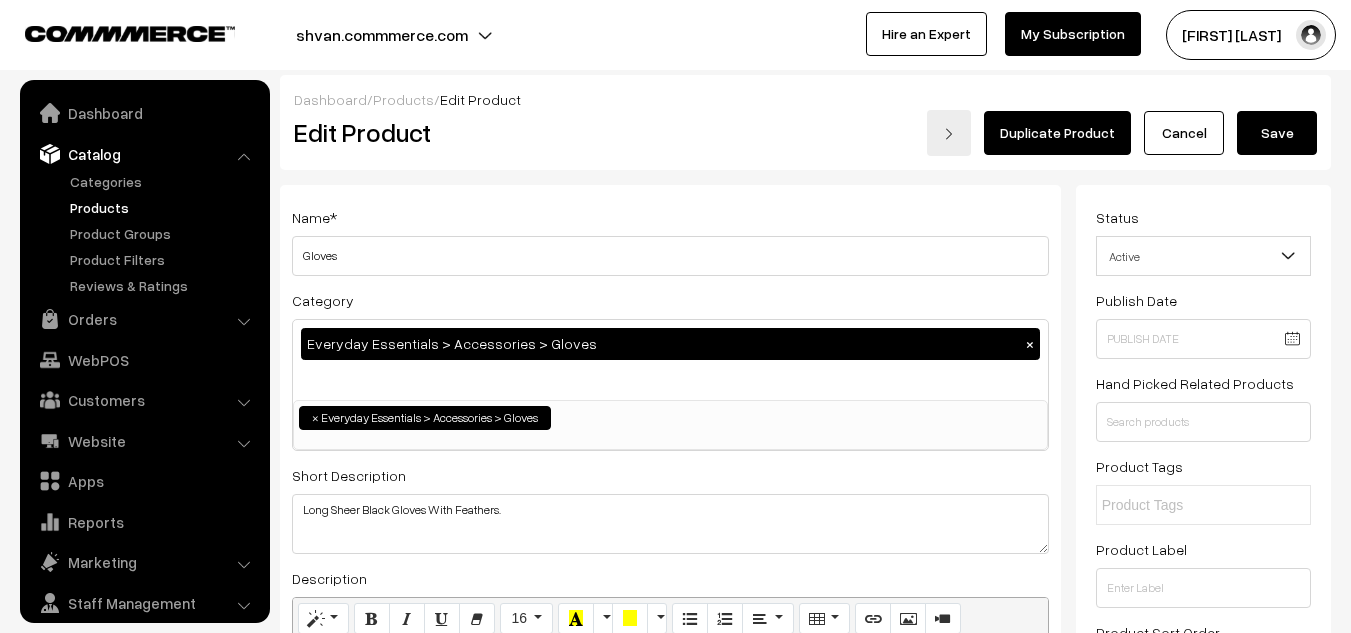 scroll, scrollTop: 0, scrollLeft: 0, axis: both 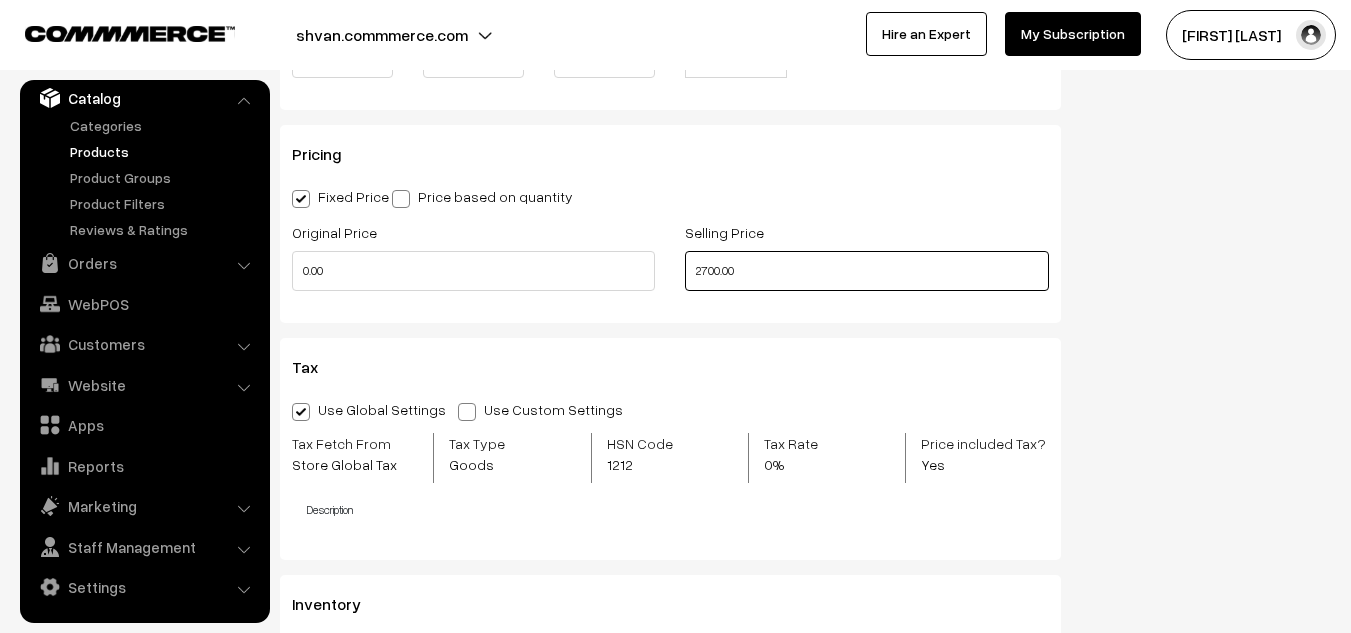 click on "2700.00" at bounding box center (866, 271) 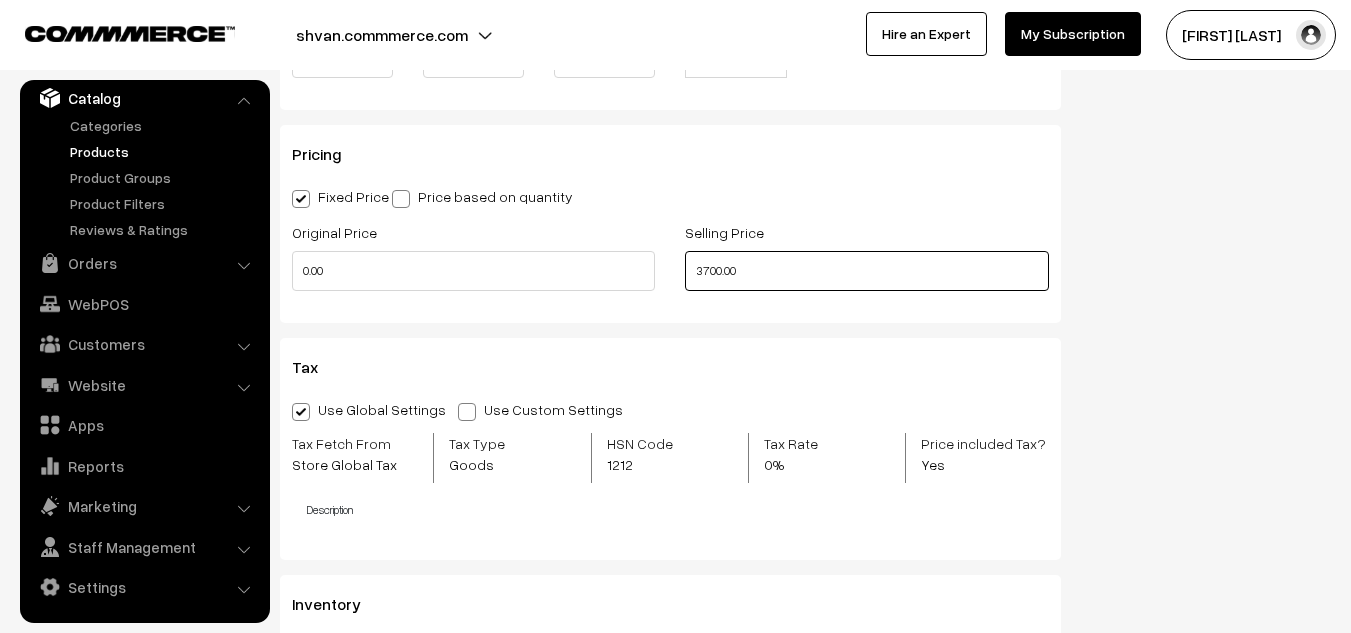 click on "3700.00" at bounding box center (866, 271) 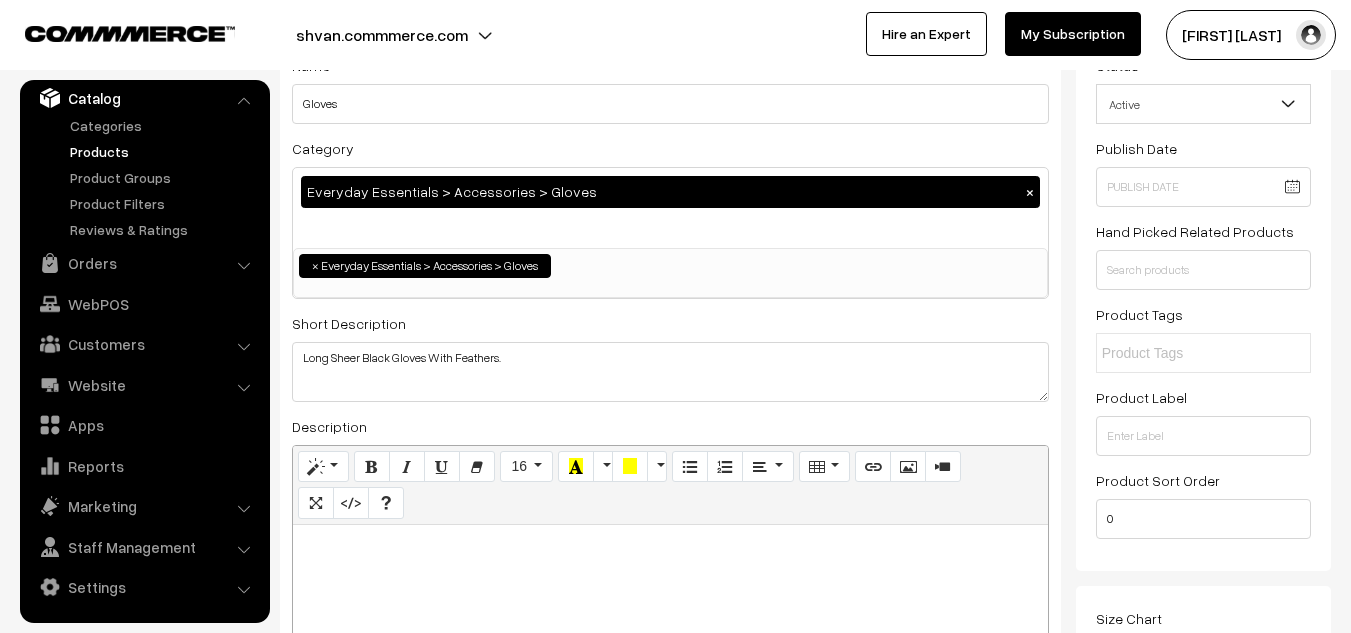 scroll, scrollTop: 0, scrollLeft: 0, axis: both 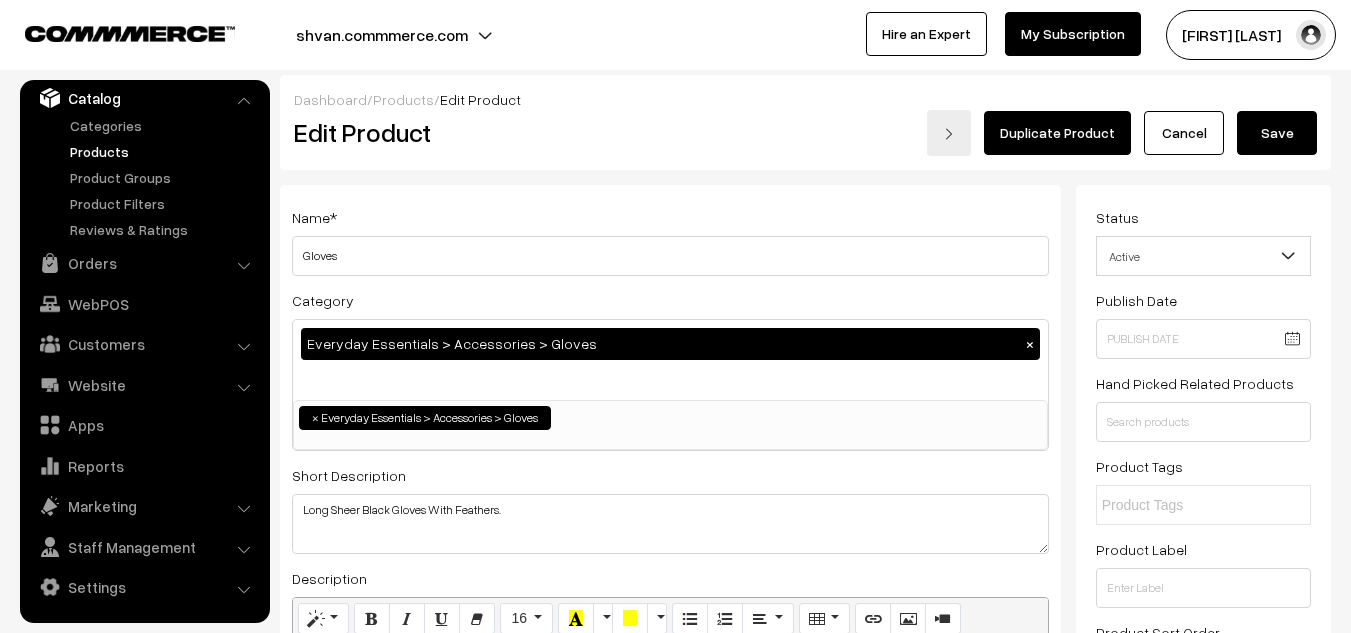 type on "3500.00" 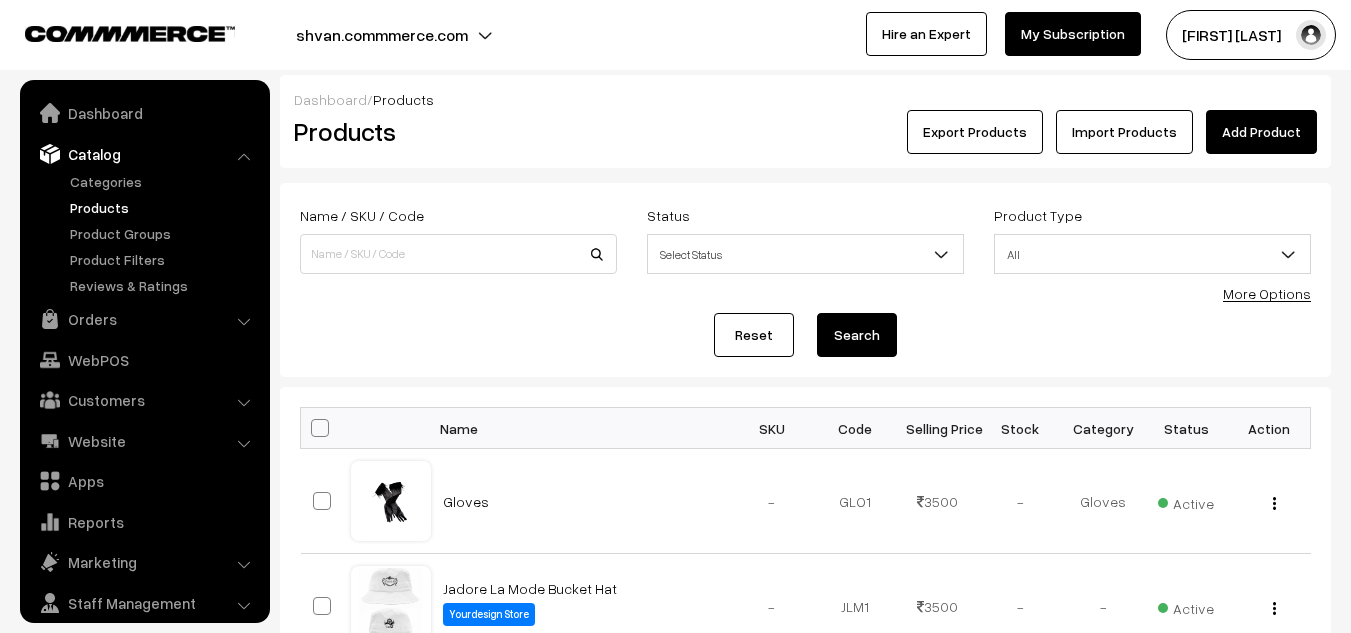 scroll, scrollTop: 0, scrollLeft: 0, axis: both 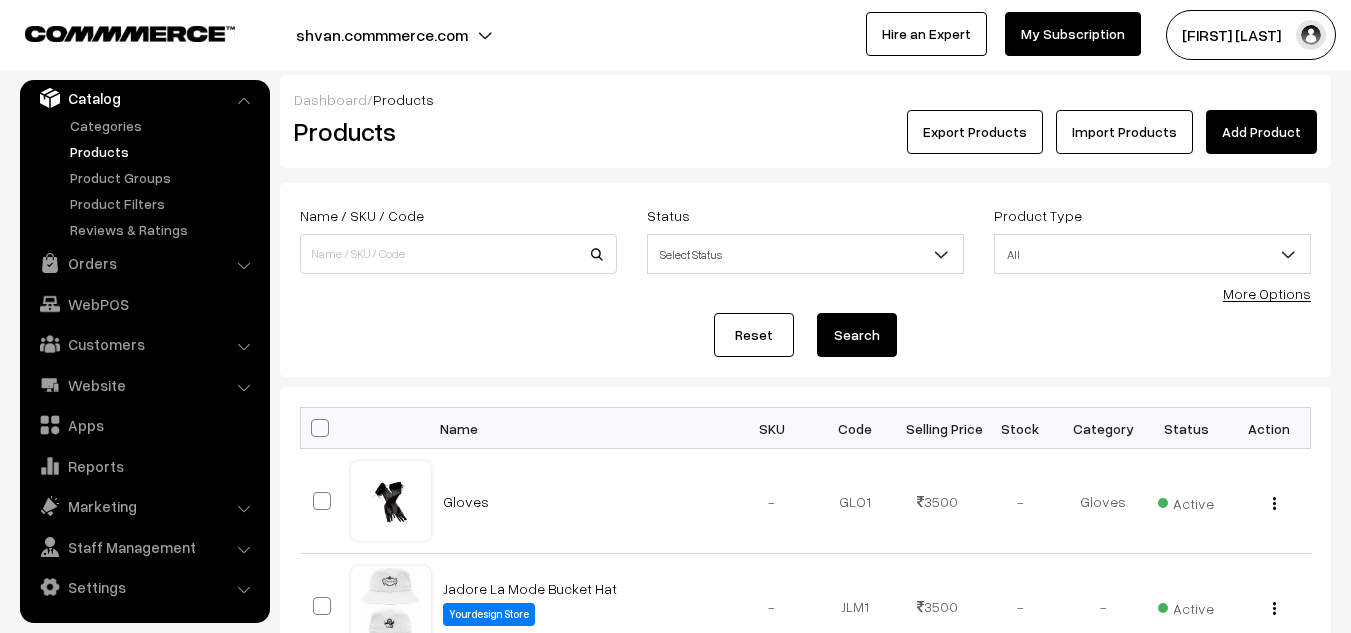 click on "Add Product" at bounding box center [1261, 132] 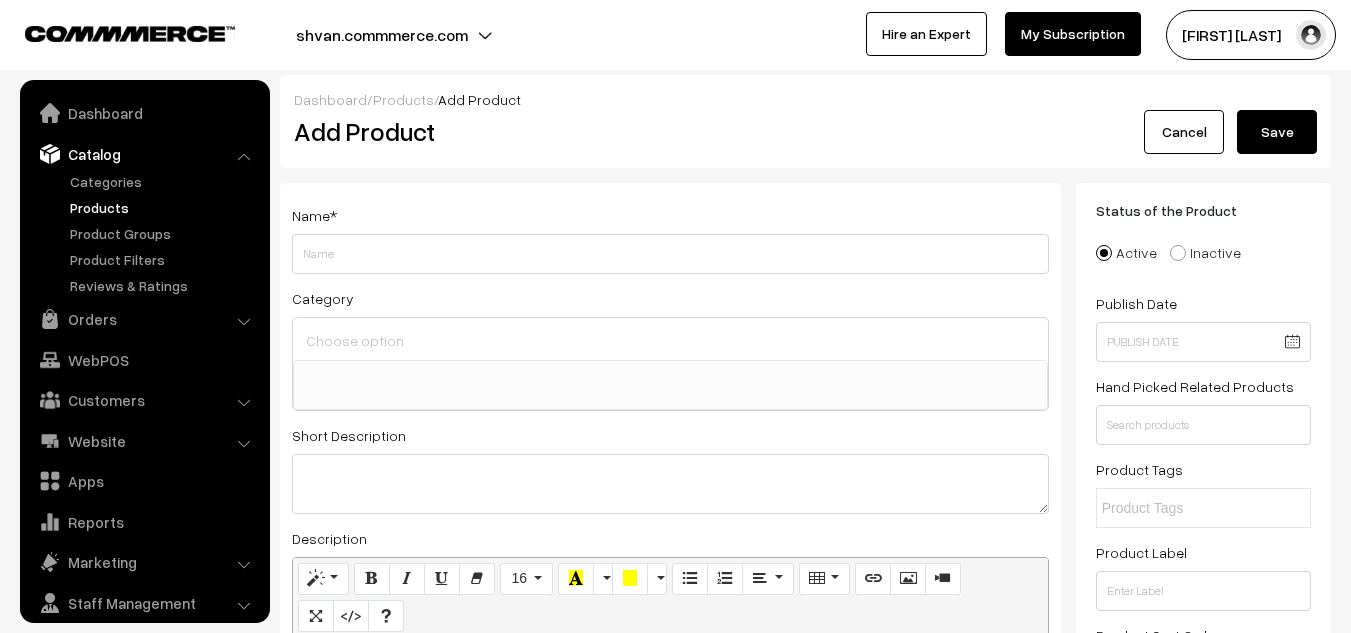 select 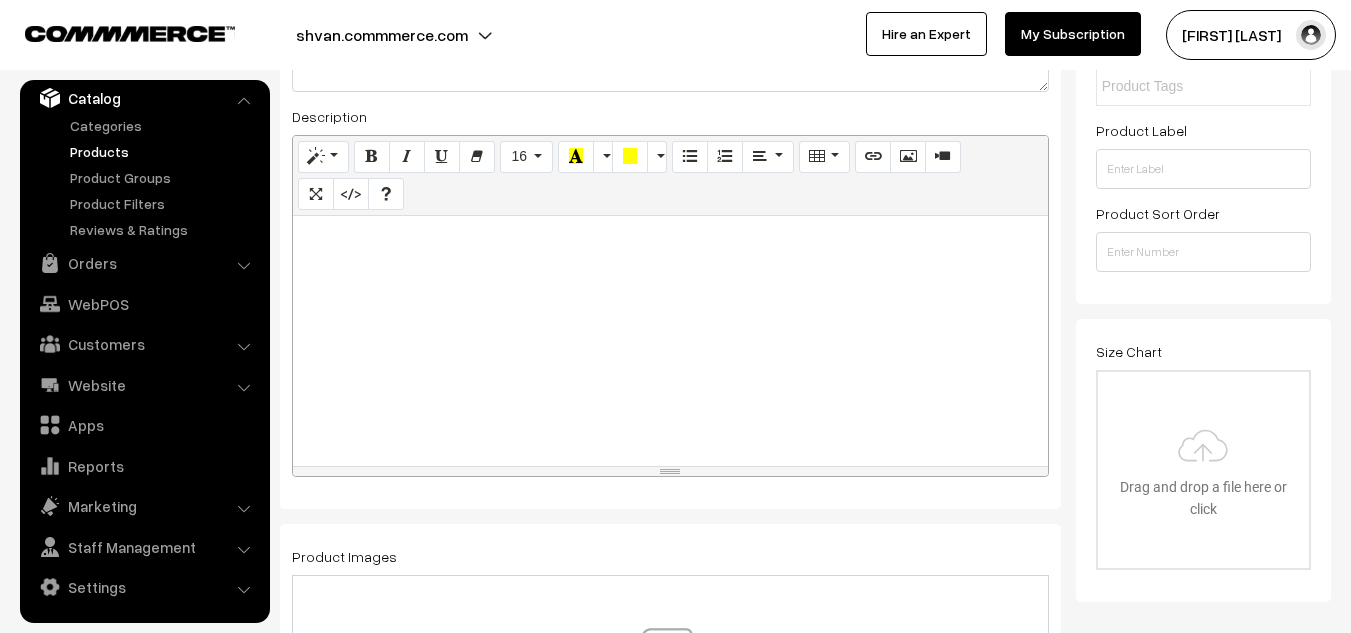 scroll, scrollTop: 0, scrollLeft: 0, axis: both 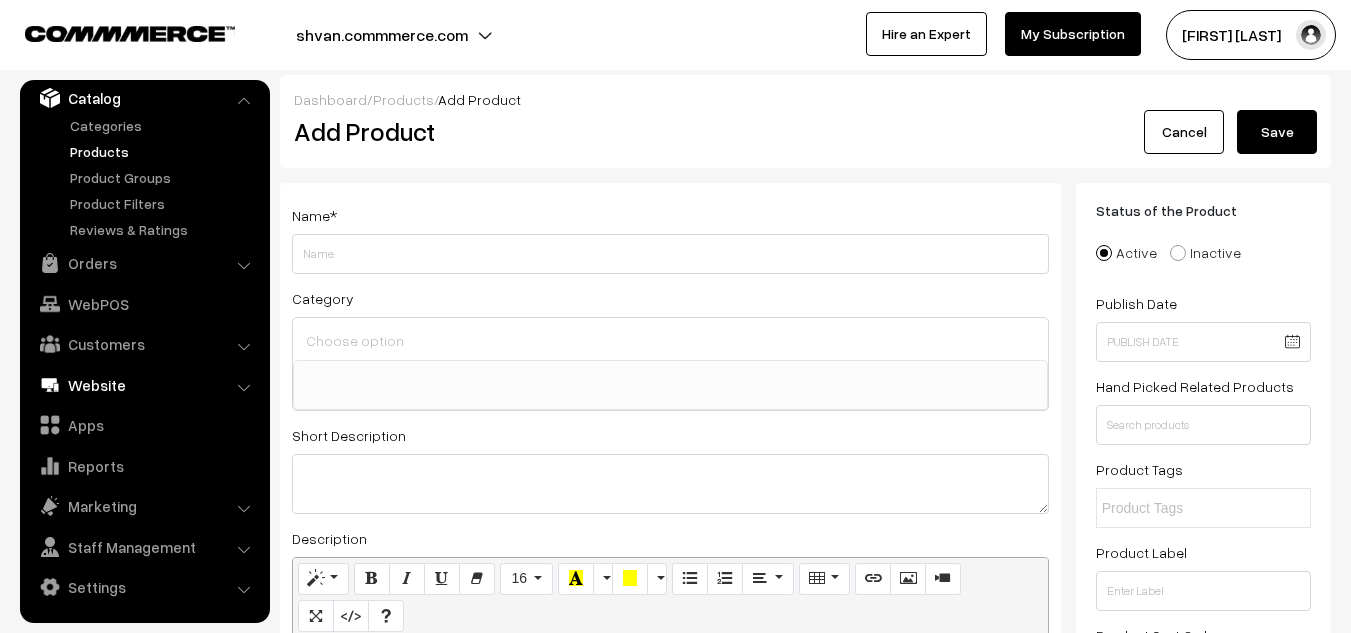 click on "Website" at bounding box center (144, 385) 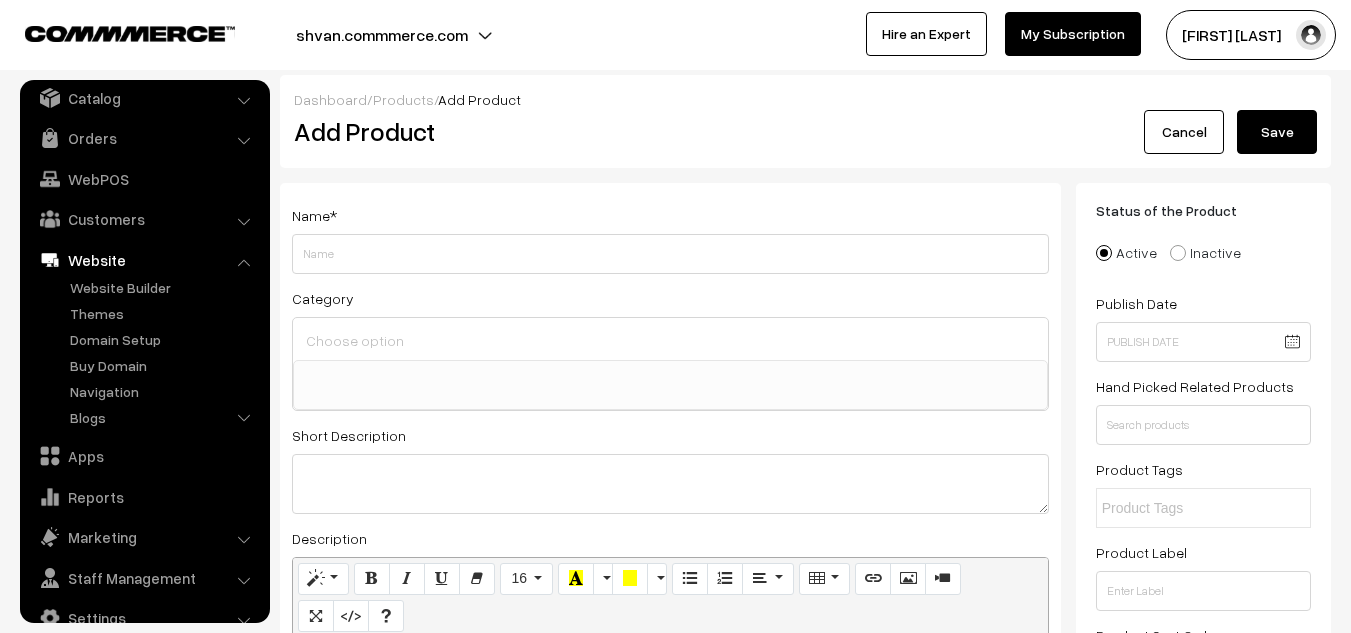 click on "shvan.commmerce.com" at bounding box center [382, 35] 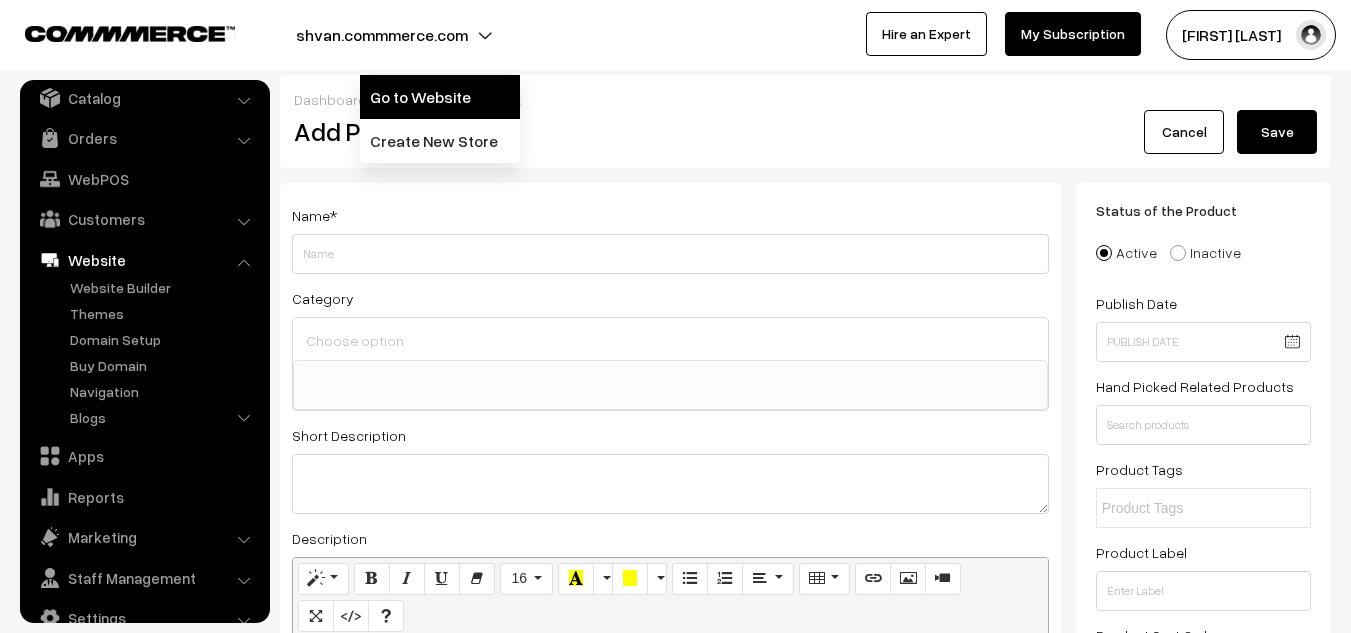click on "Go to Website" at bounding box center (440, 97) 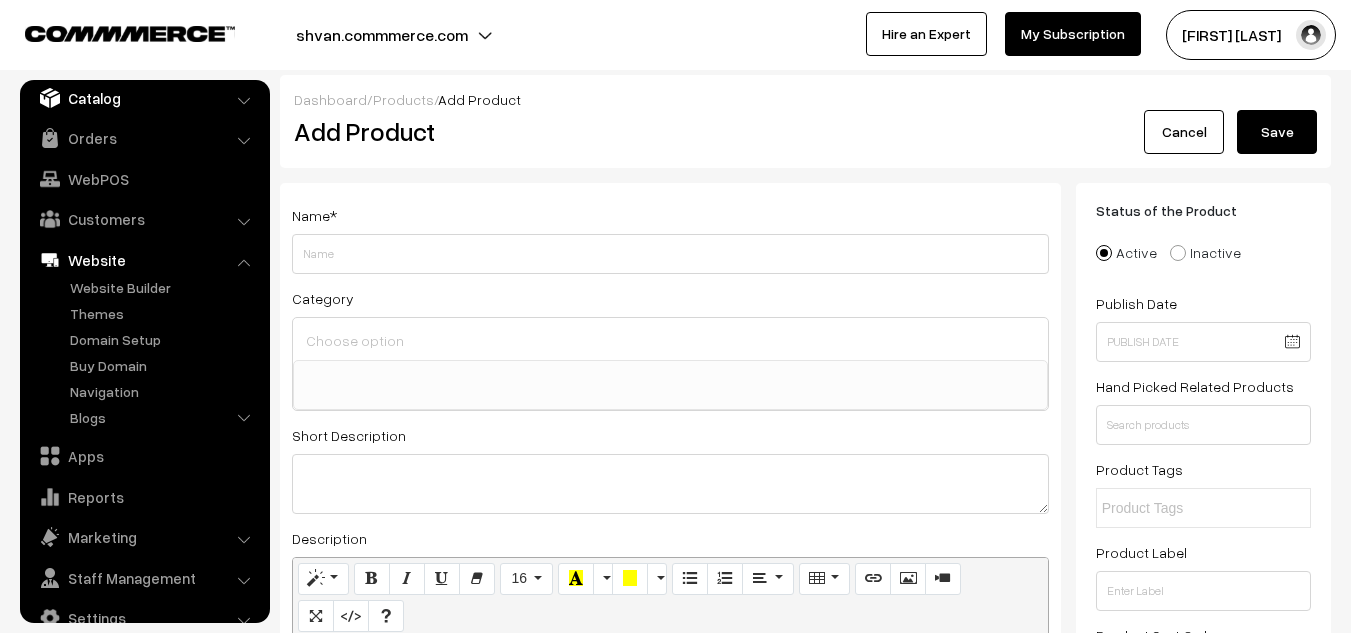 click on "Catalog" at bounding box center (144, 98) 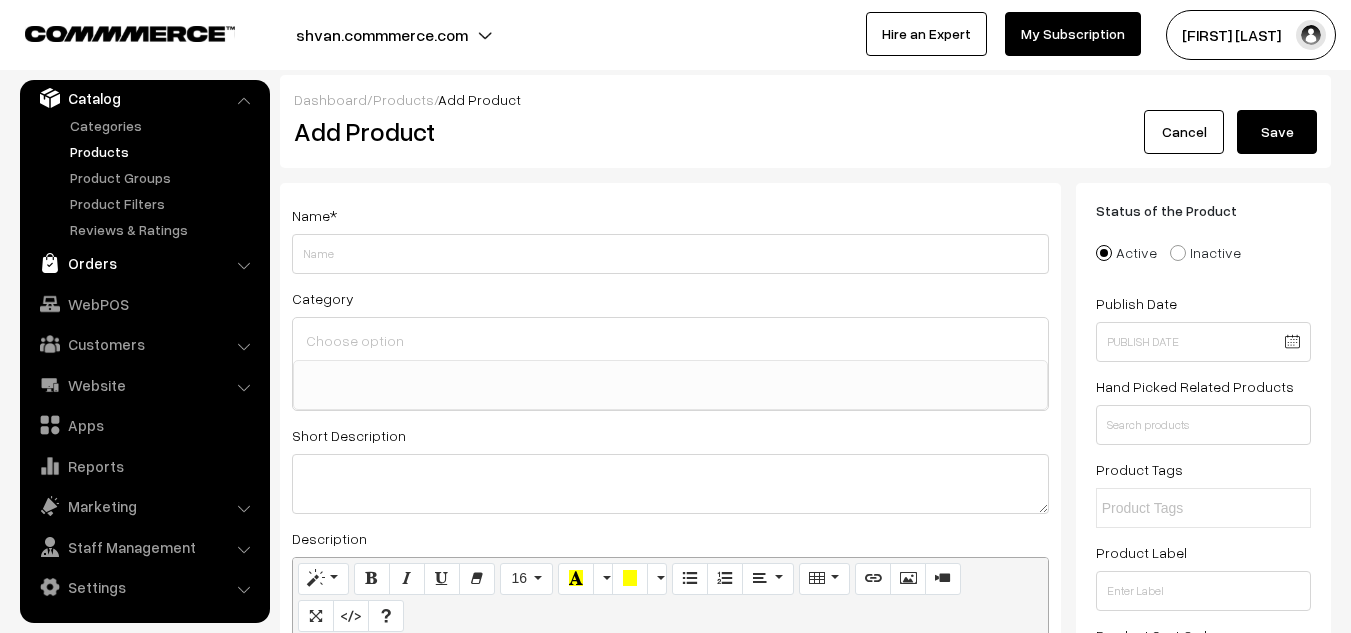 click on "Orders" at bounding box center (144, 263) 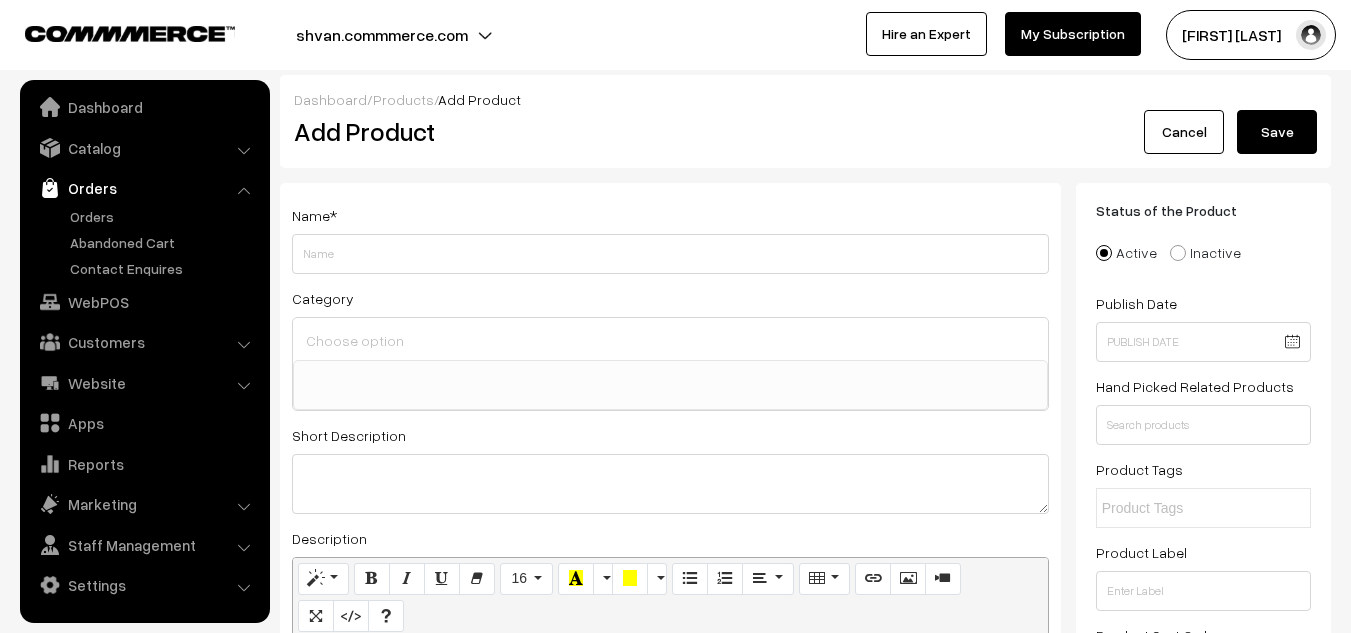 scroll, scrollTop: 6, scrollLeft: 0, axis: vertical 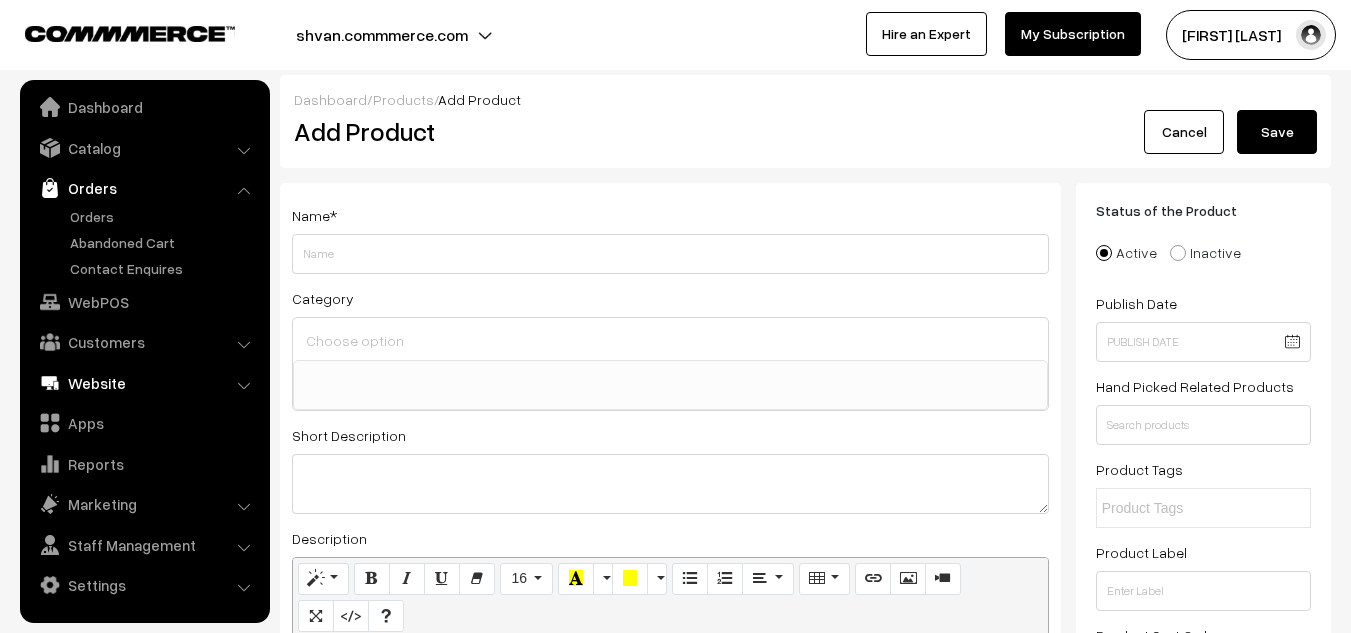 click on "Website" at bounding box center (144, 383) 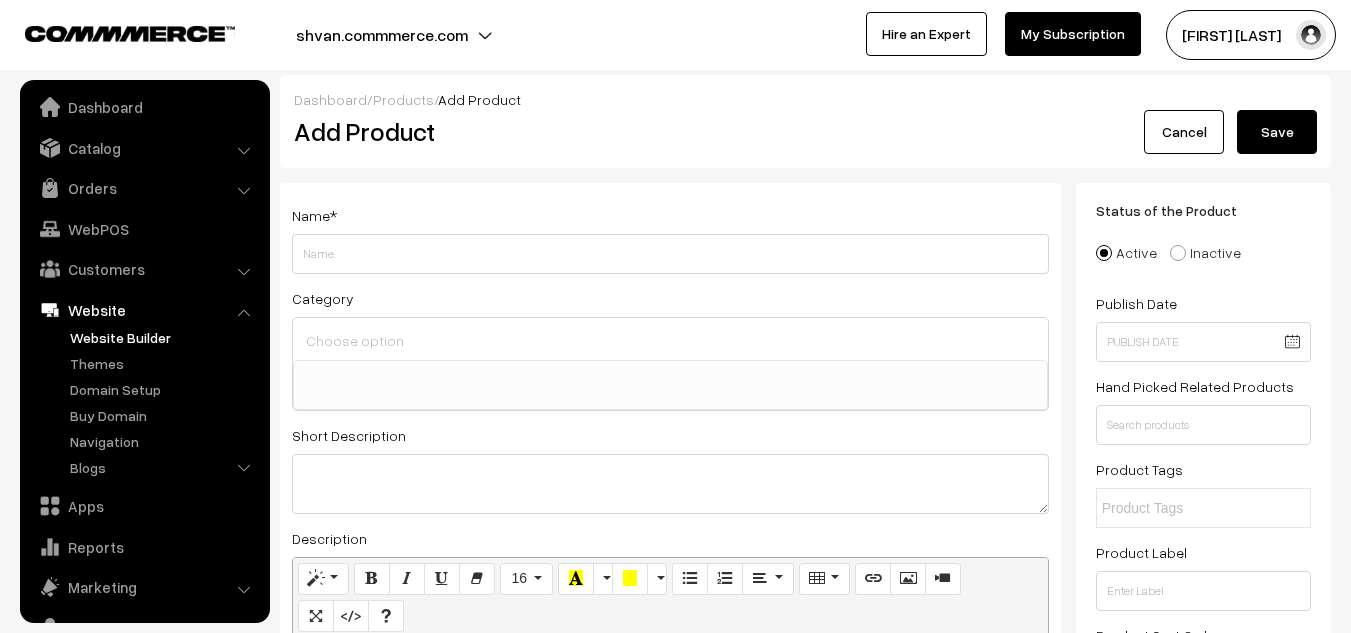 click on "Website Builder" at bounding box center (164, 337) 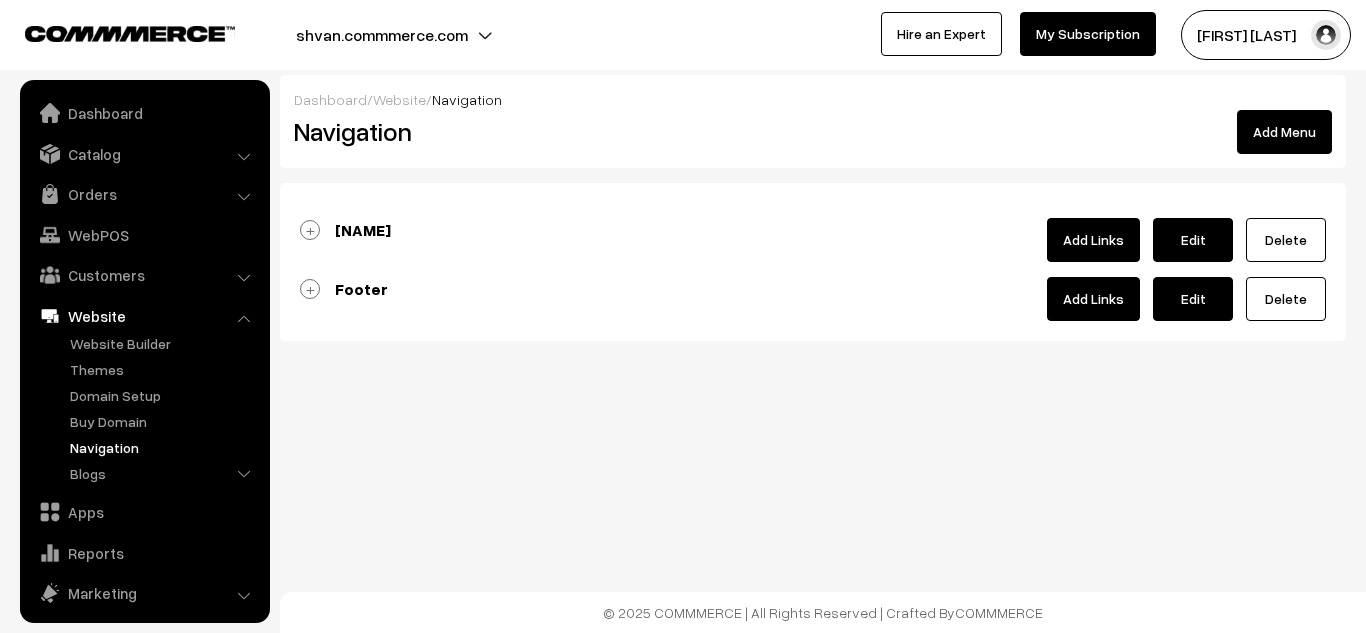scroll, scrollTop: 0, scrollLeft: 0, axis: both 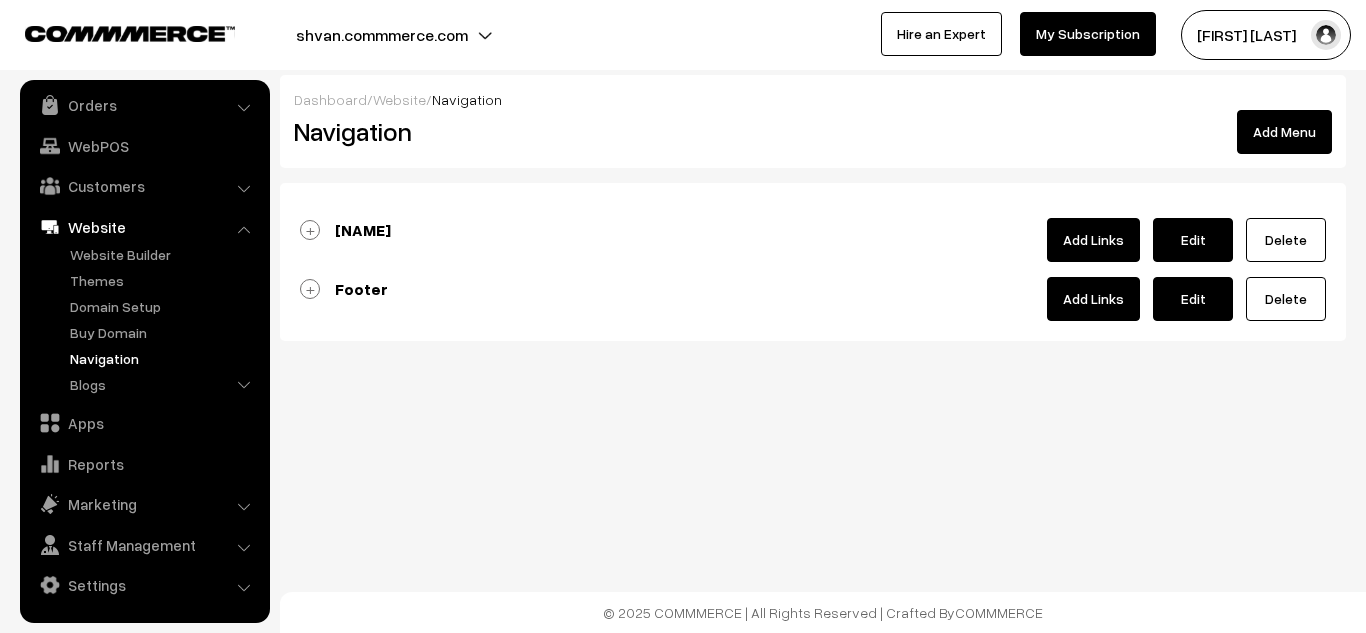 click on "[NAME]" at bounding box center [345, 230] 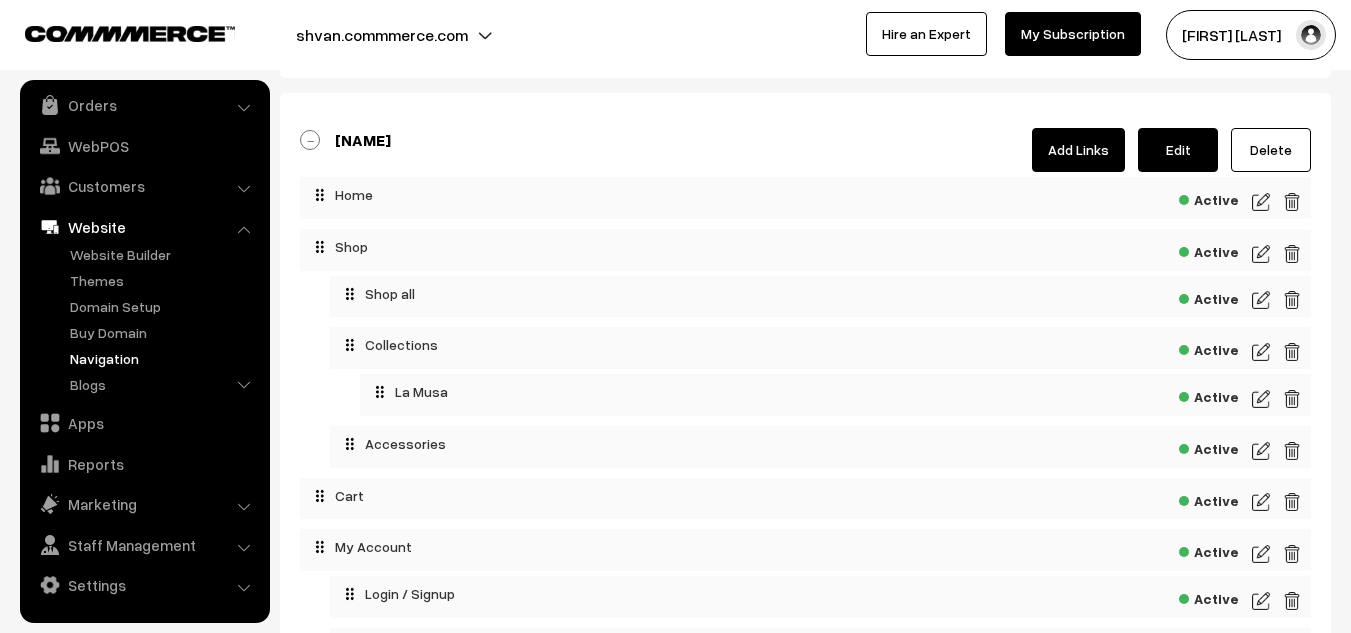scroll, scrollTop: 83, scrollLeft: 0, axis: vertical 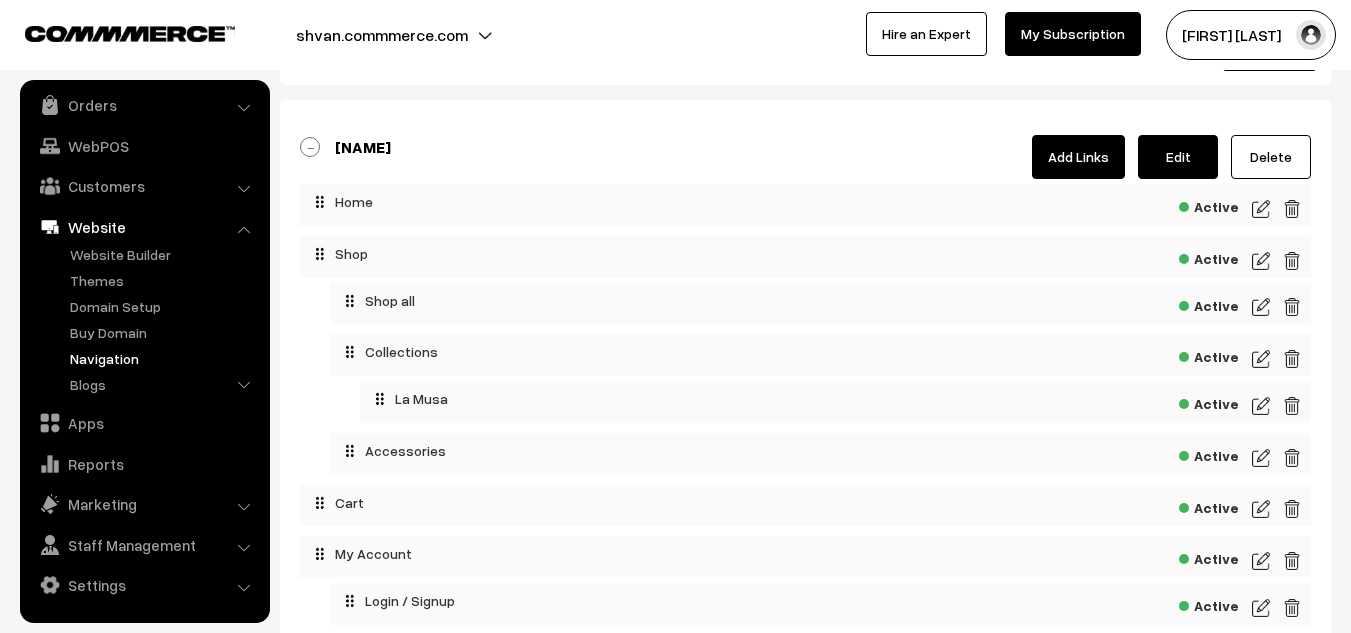click on "Add Links" at bounding box center [1078, 157] 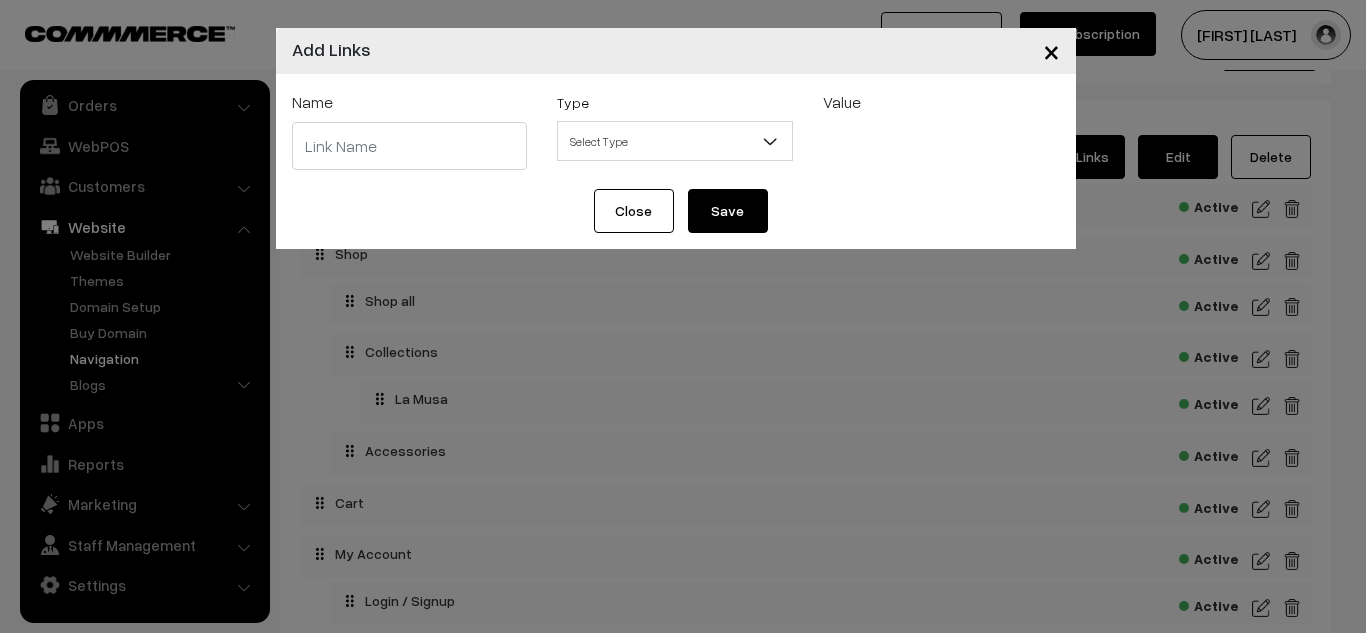 click on "×" at bounding box center (1051, 50) 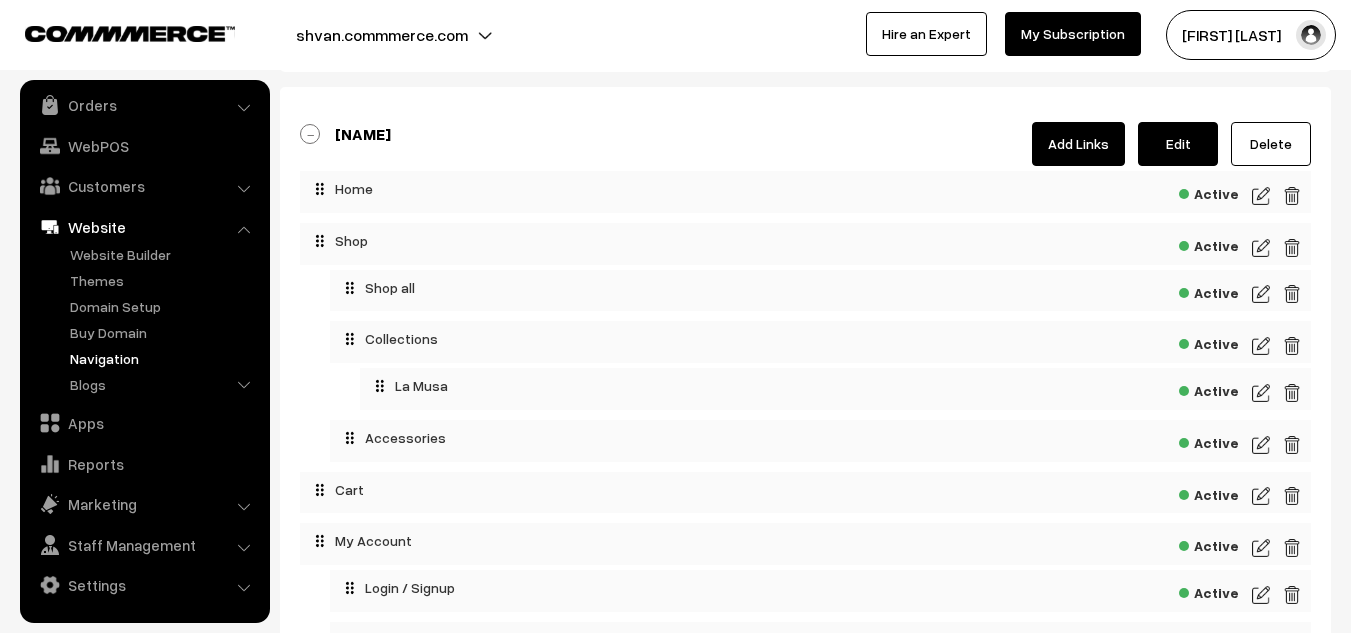 scroll, scrollTop: 95, scrollLeft: 0, axis: vertical 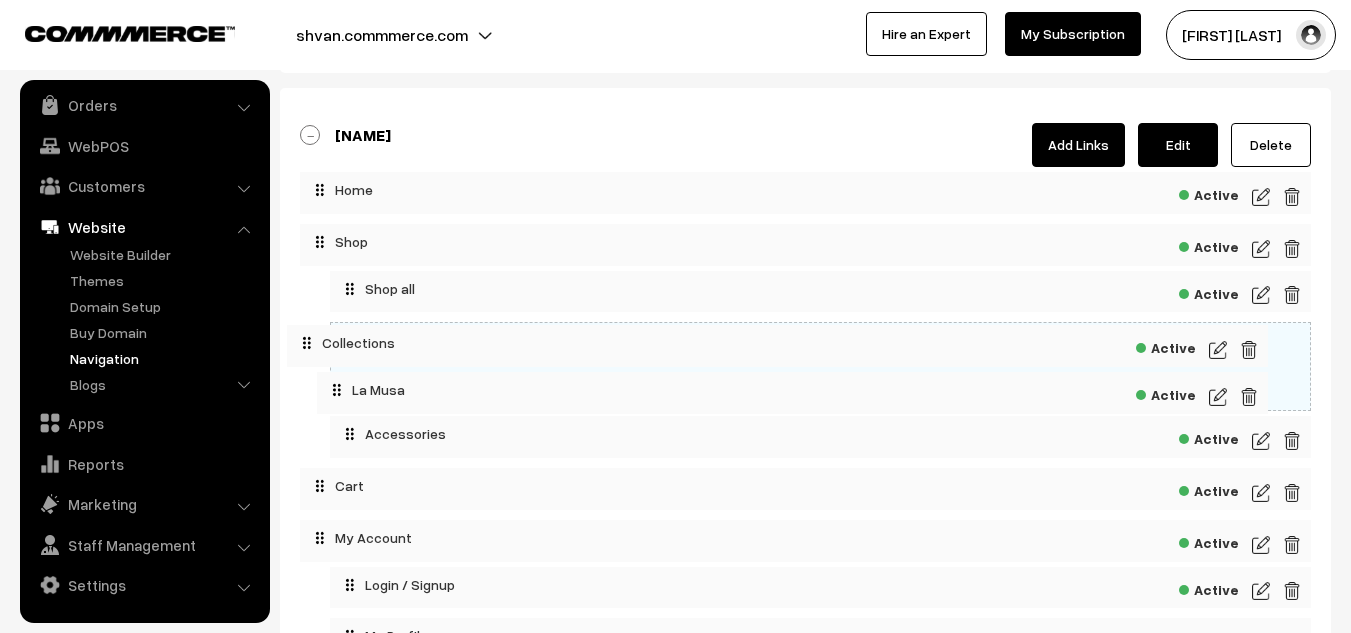 drag, startPoint x: 345, startPoint y: 341, endPoint x: 302, endPoint y: 339, distance: 43.046486 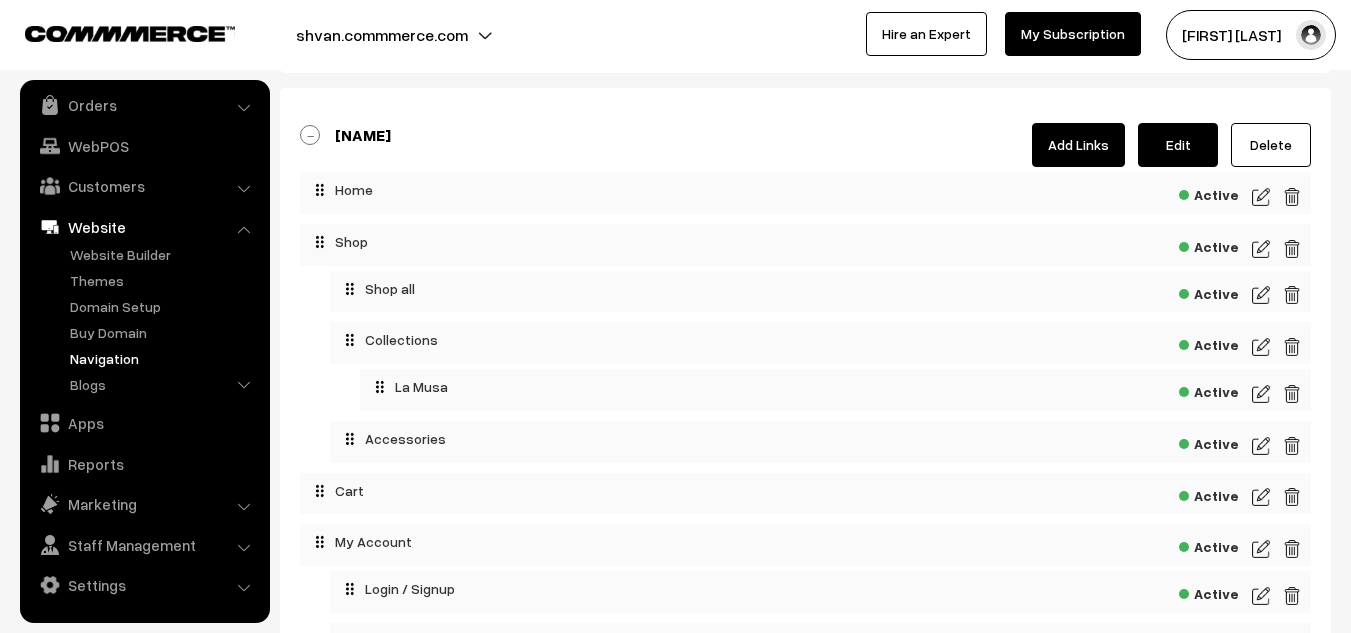 click on "Shop all
Active
Collapse Expand
Collections
Active
Active" at bounding box center [805, 367] 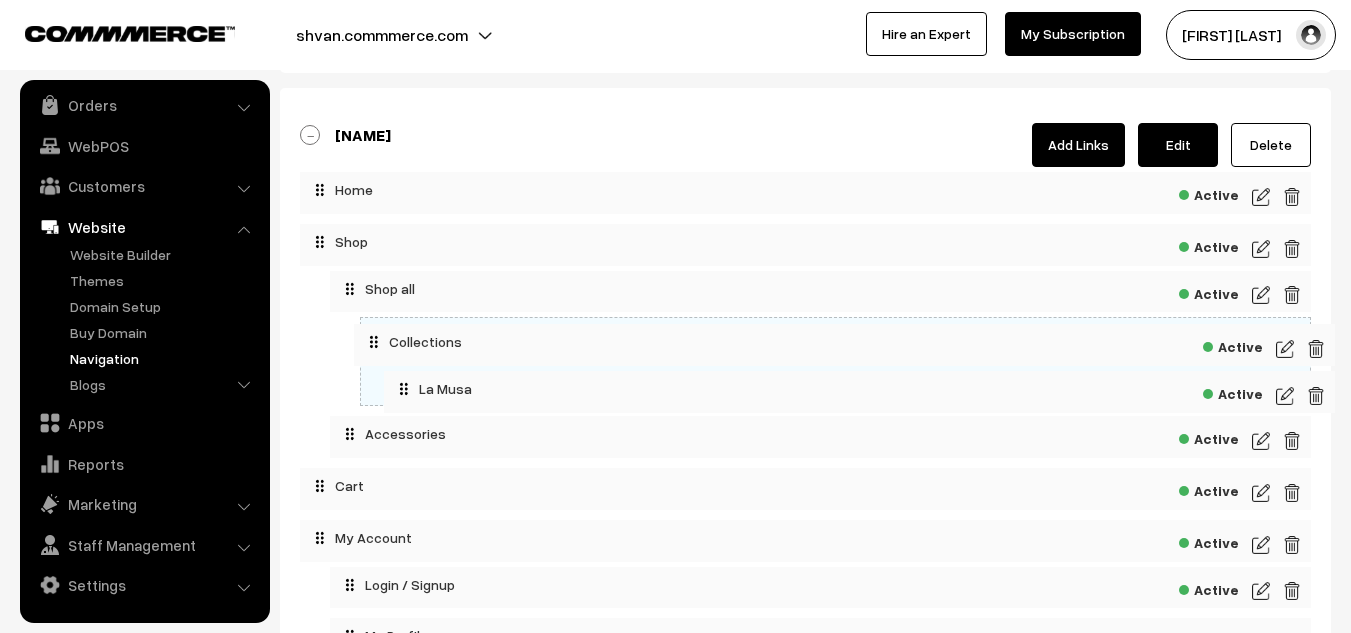 drag, startPoint x: 358, startPoint y: 340, endPoint x: 382, endPoint y: 337, distance: 24.186773 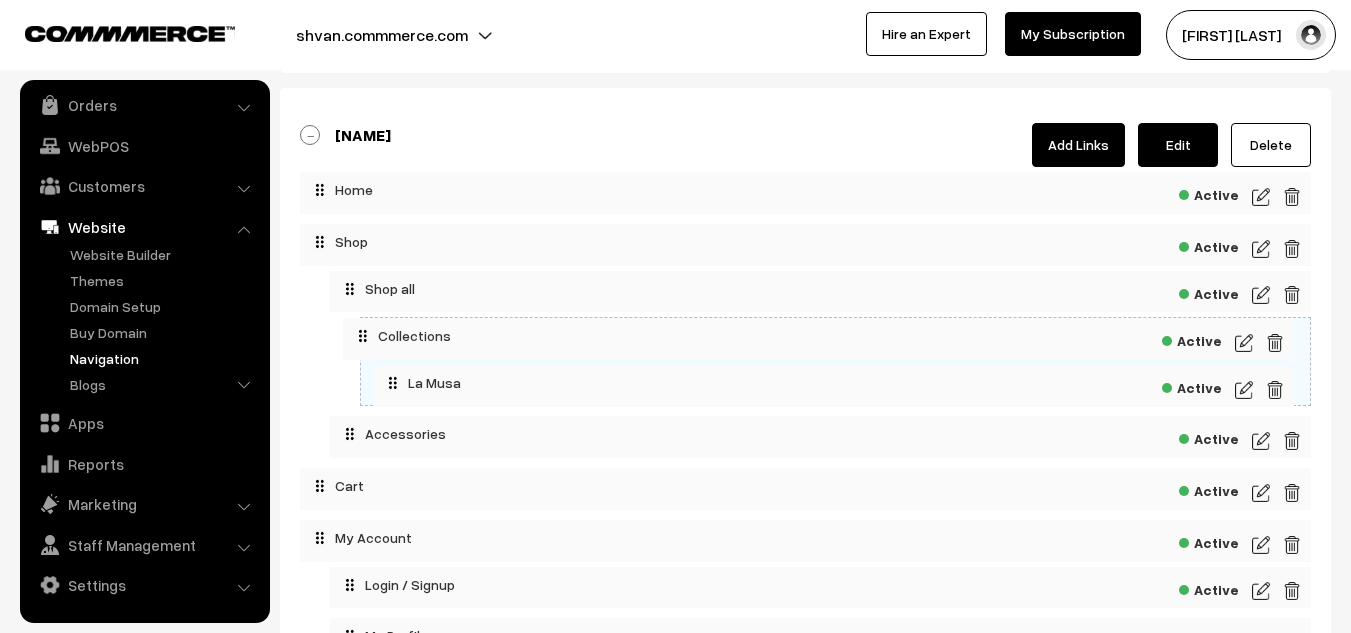 drag, startPoint x: 382, startPoint y: 337, endPoint x: 347, endPoint y: 330, distance: 35.69314 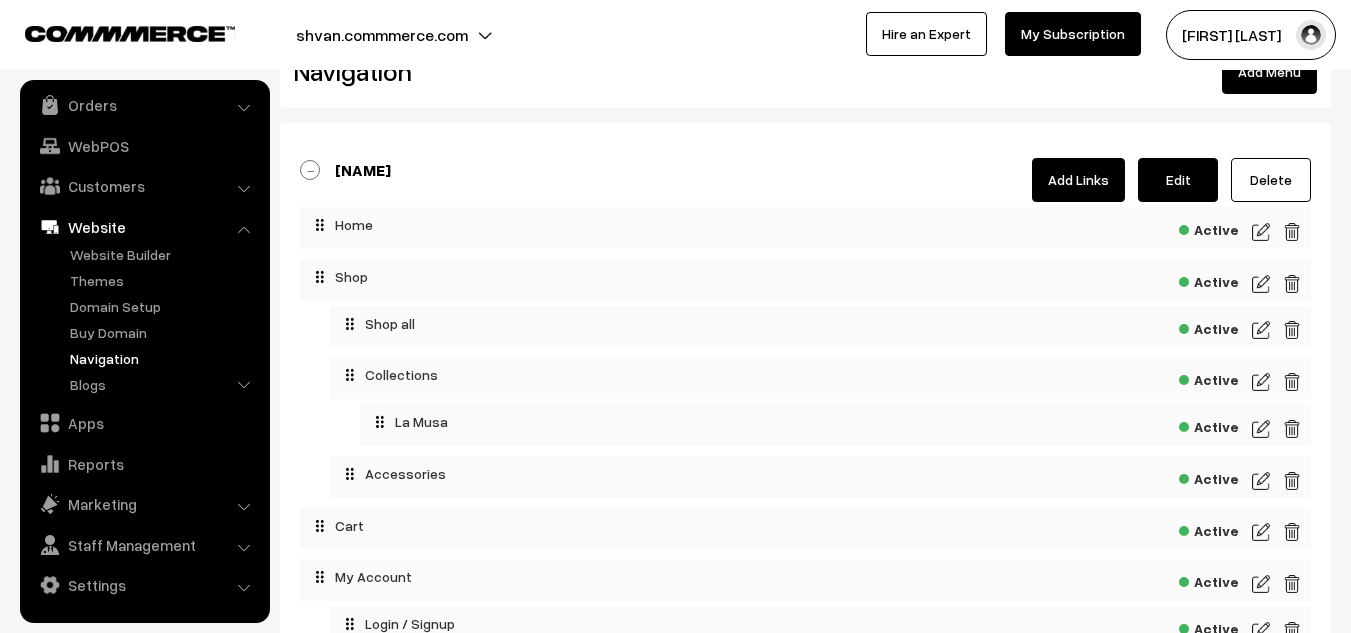 scroll, scrollTop: 61, scrollLeft: 0, axis: vertical 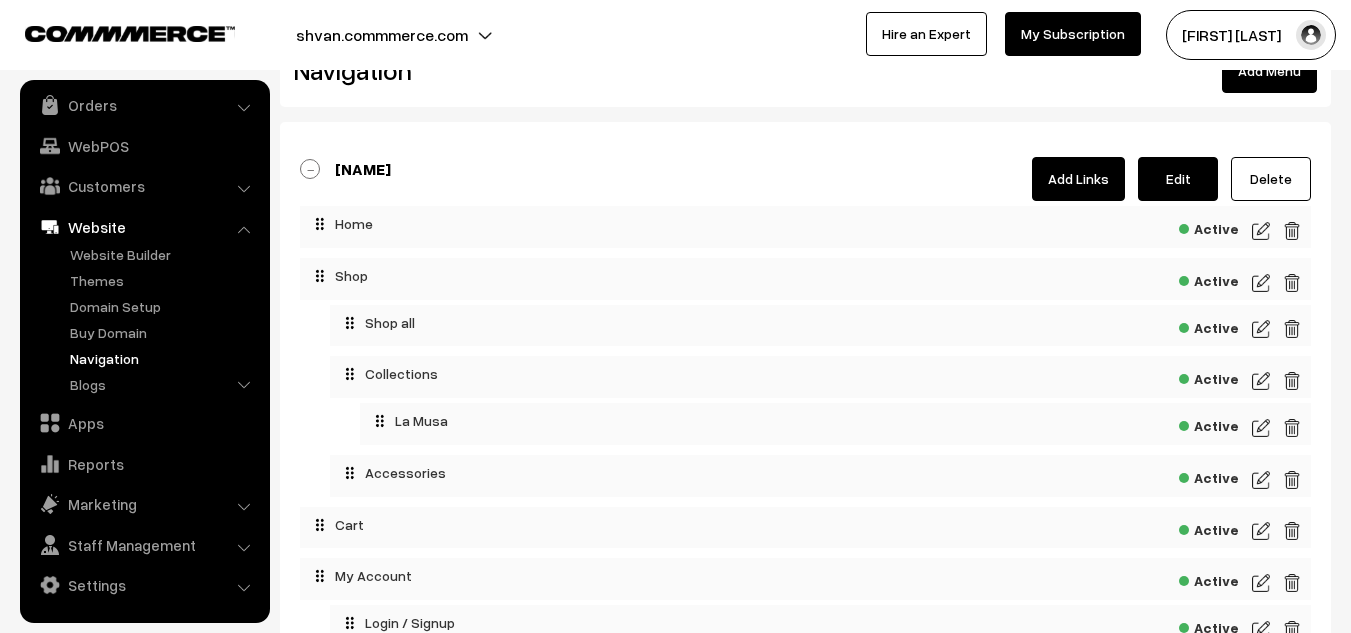 click on "Edit" at bounding box center [1178, 179] 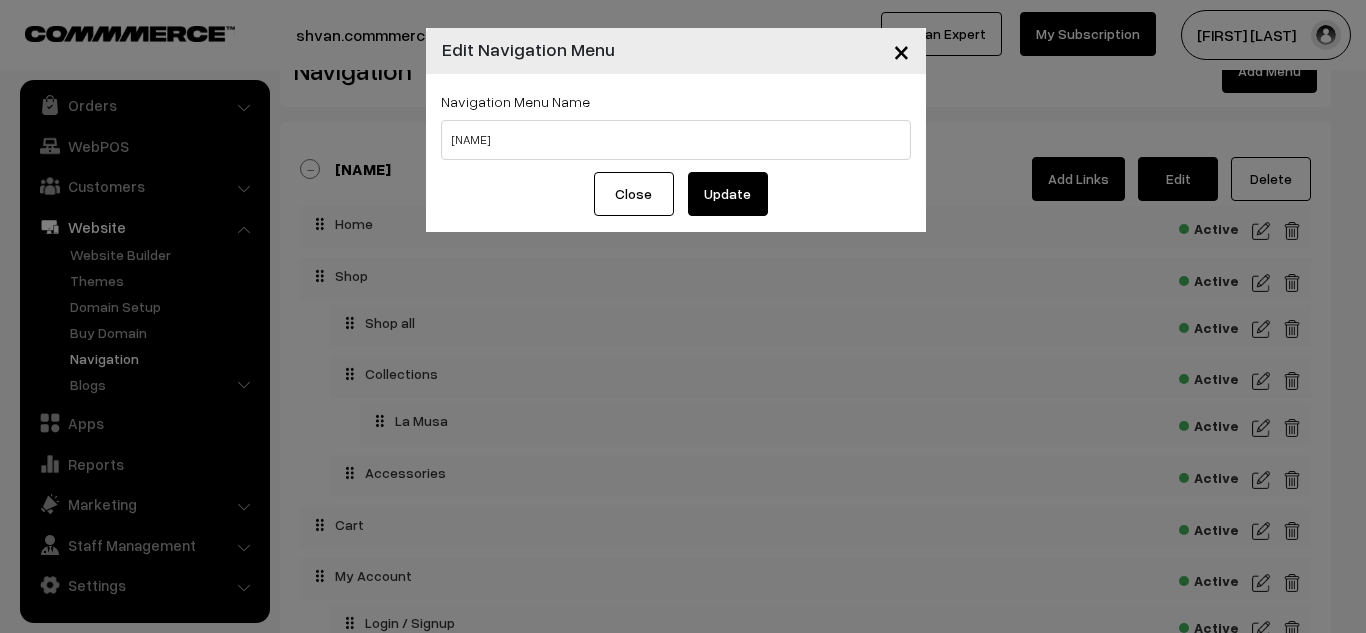 click on "×" at bounding box center (901, 50) 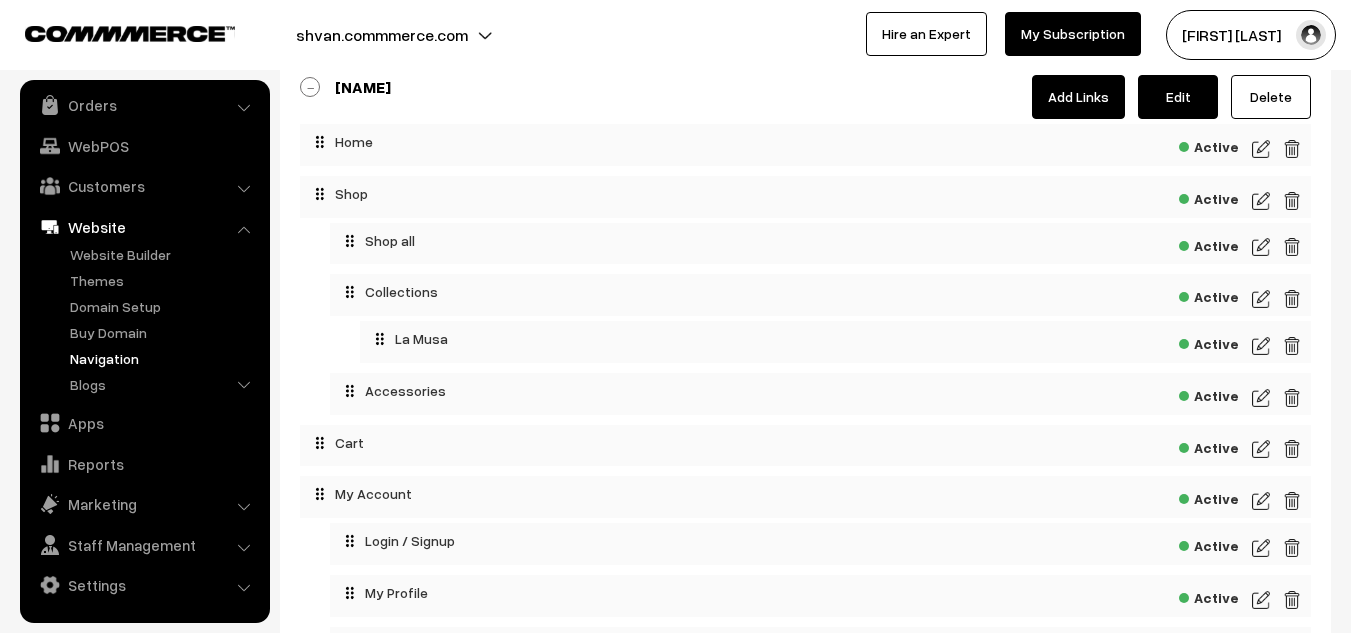 scroll, scrollTop: 142, scrollLeft: 0, axis: vertical 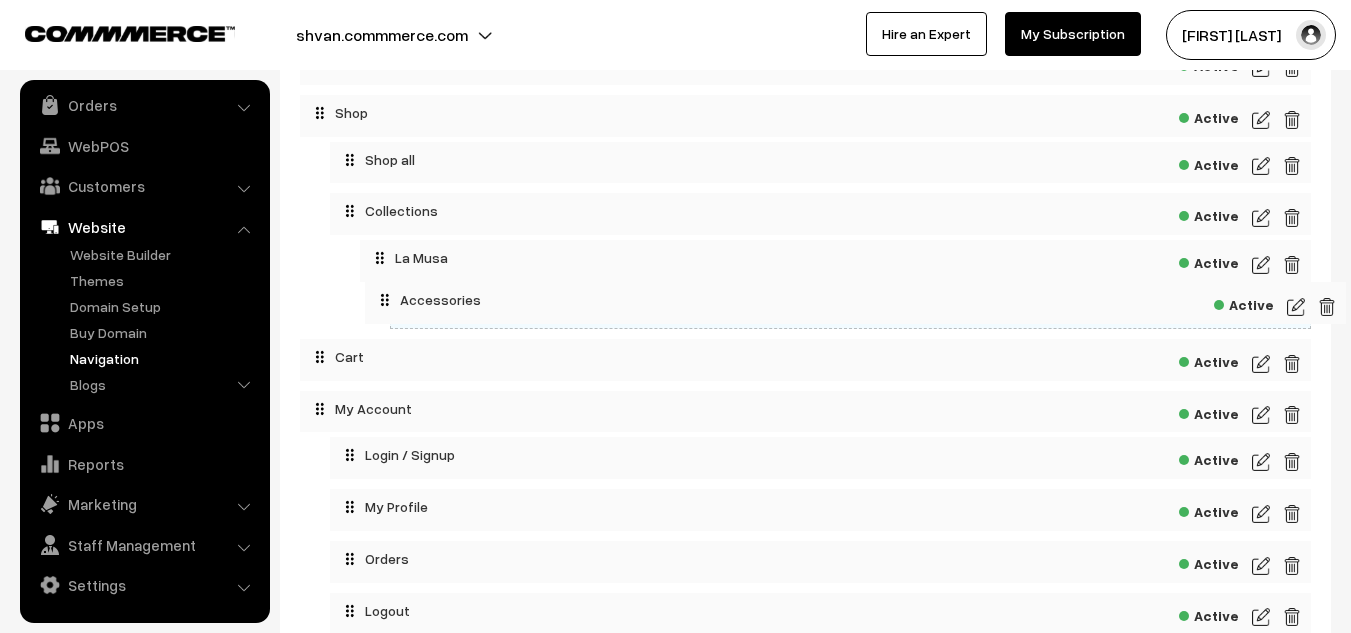 drag, startPoint x: 353, startPoint y: 309, endPoint x: 388, endPoint y: 293, distance: 38.483765 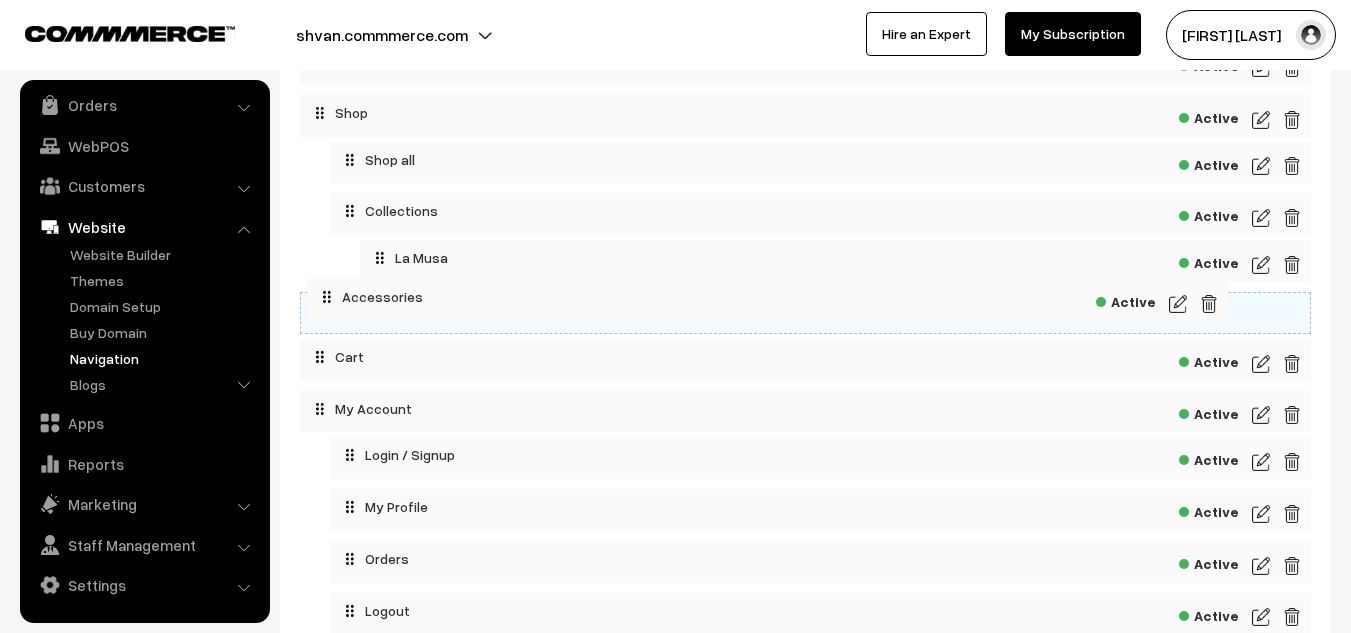 drag, startPoint x: 442, startPoint y: 311, endPoint x: 359, endPoint y: 298, distance: 84.0119 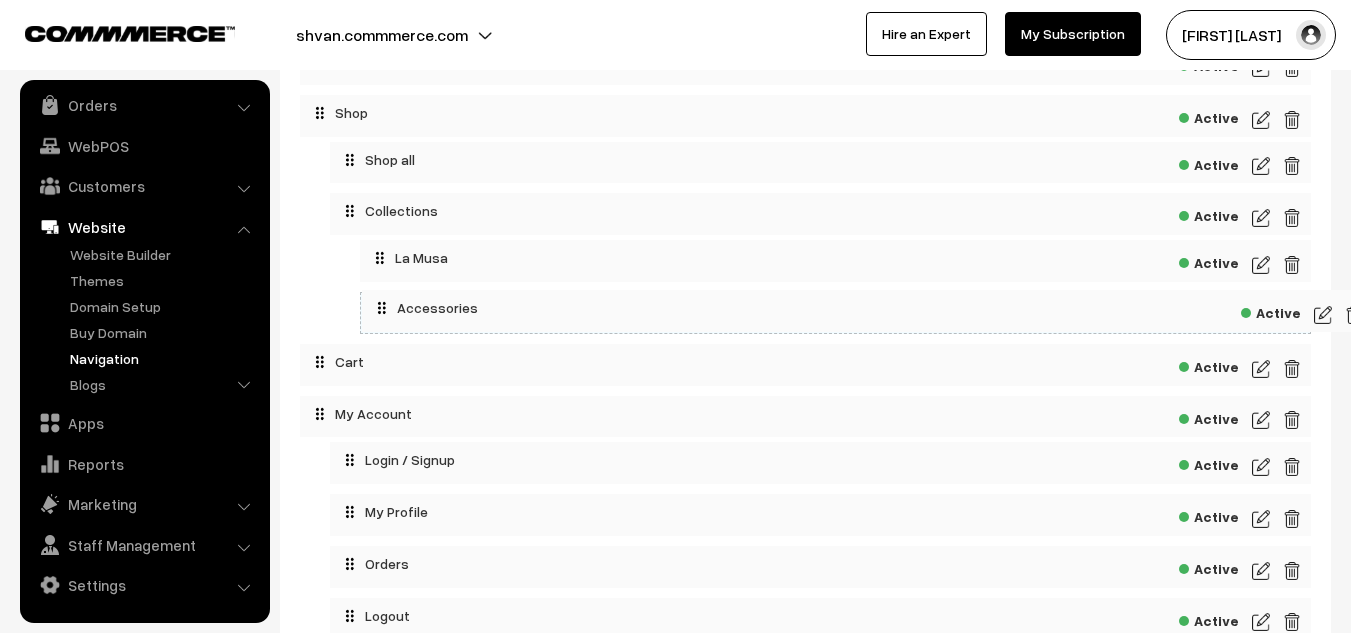 drag, startPoint x: 373, startPoint y: 313, endPoint x: 435, endPoint y: 305, distance: 62.514 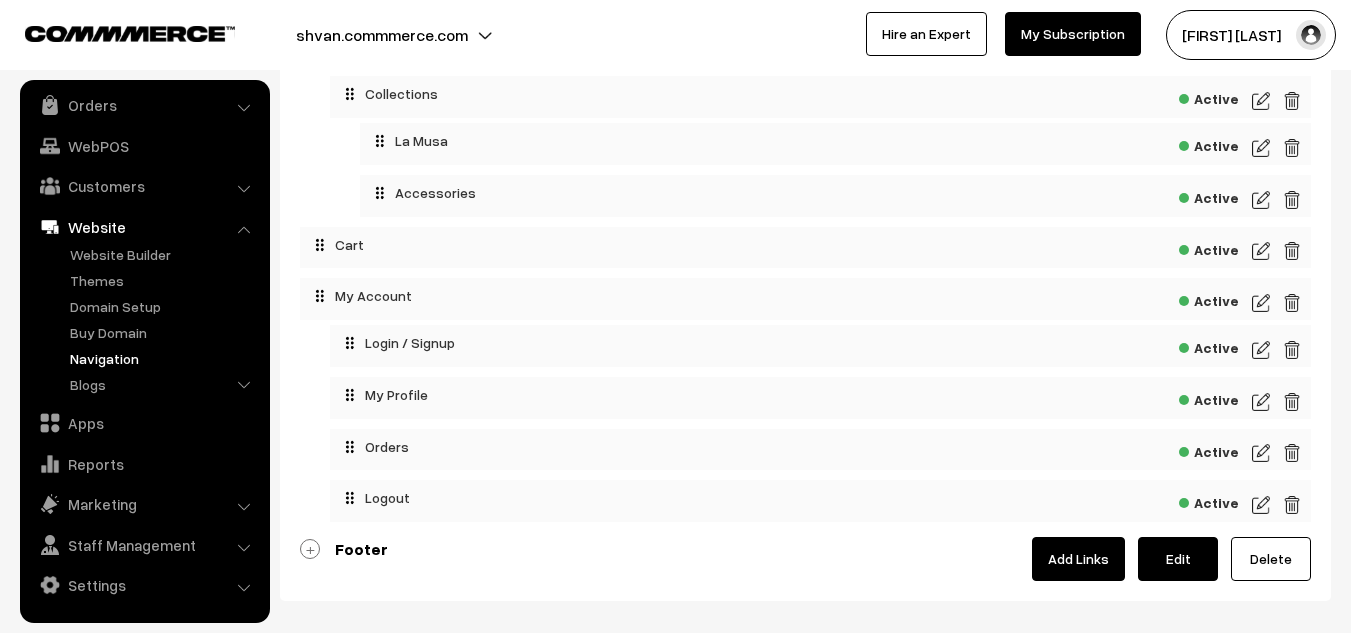 scroll, scrollTop: 342, scrollLeft: 0, axis: vertical 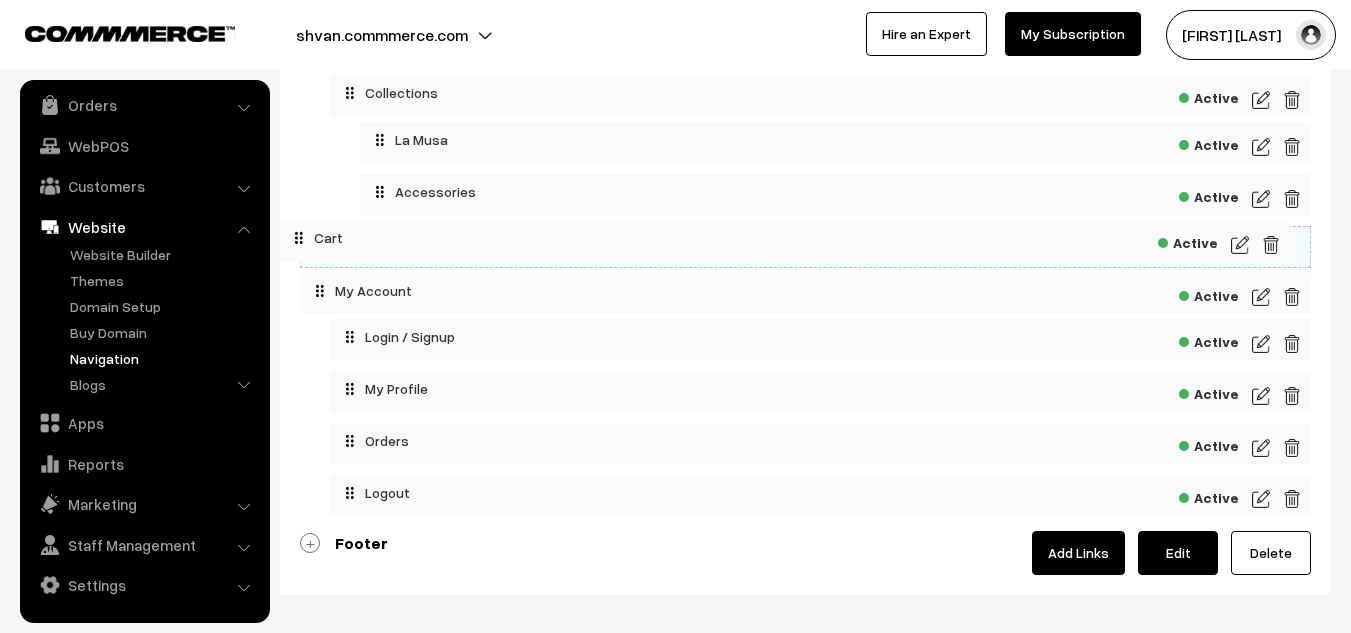 drag, startPoint x: 459, startPoint y: 247, endPoint x: 437, endPoint y: 237, distance: 24.166092 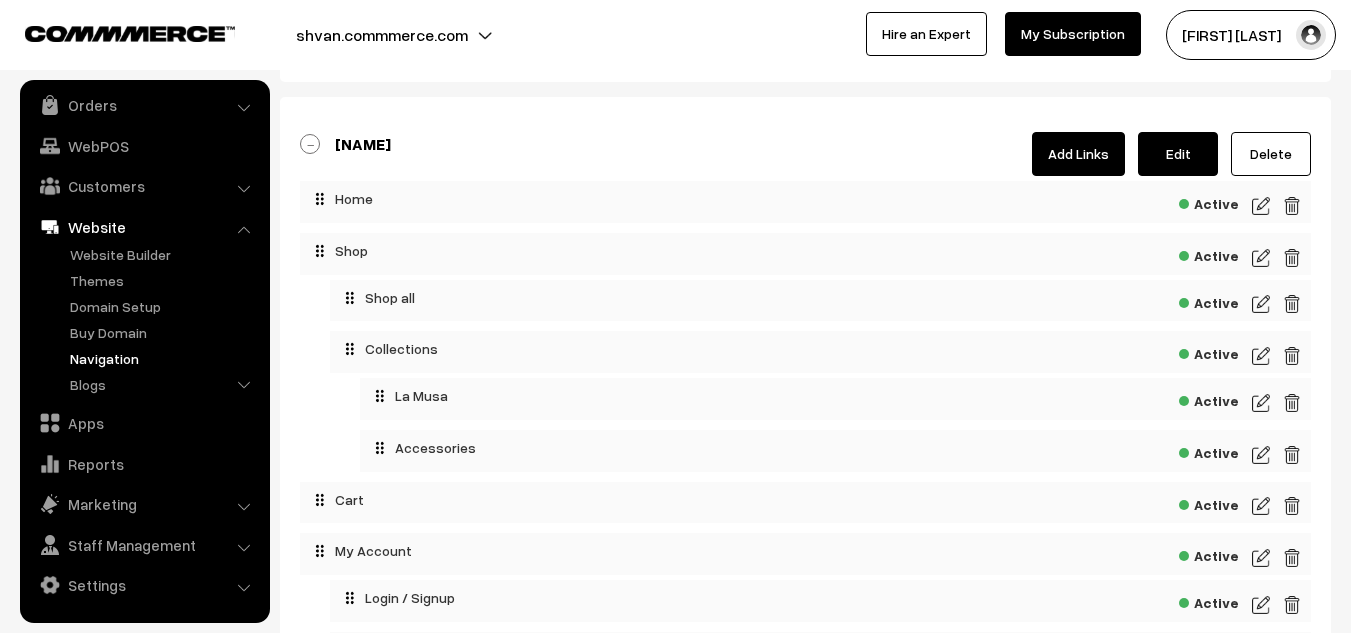 scroll, scrollTop: 85, scrollLeft: 0, axis: vertical 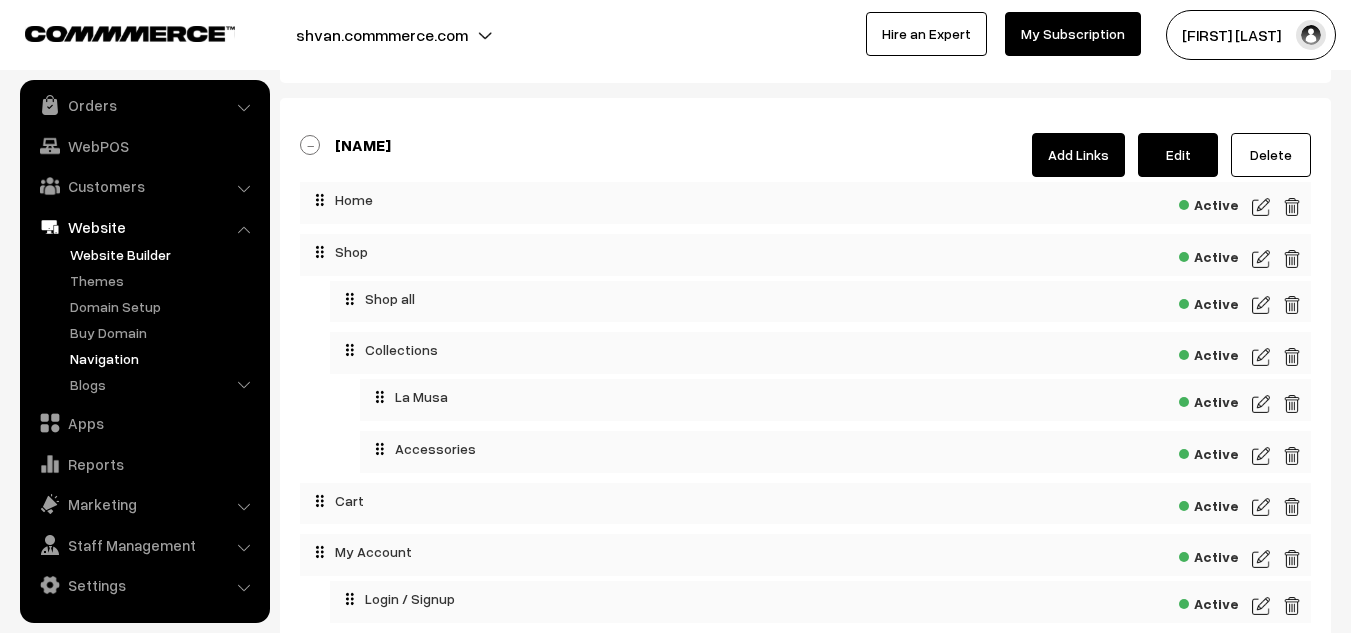click on "Website Builder" at bounding box center (164, 254) 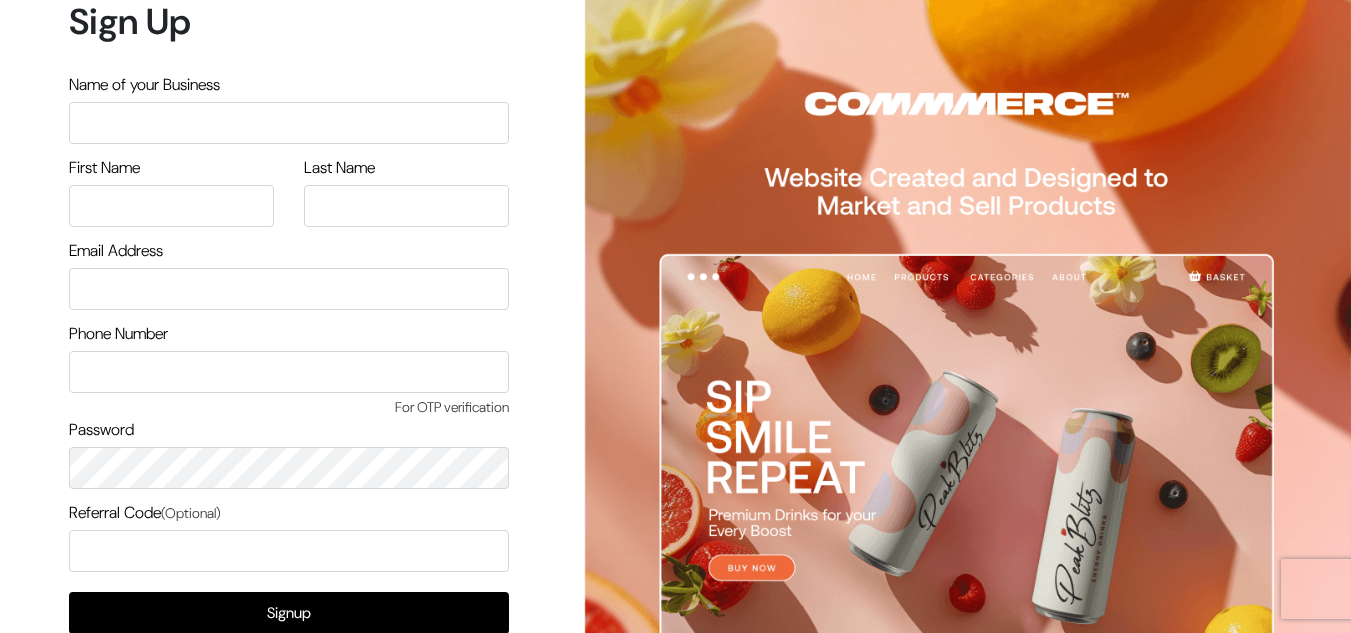 scroll, scrollTop: 0, scrollLeft: 0, axis: both 